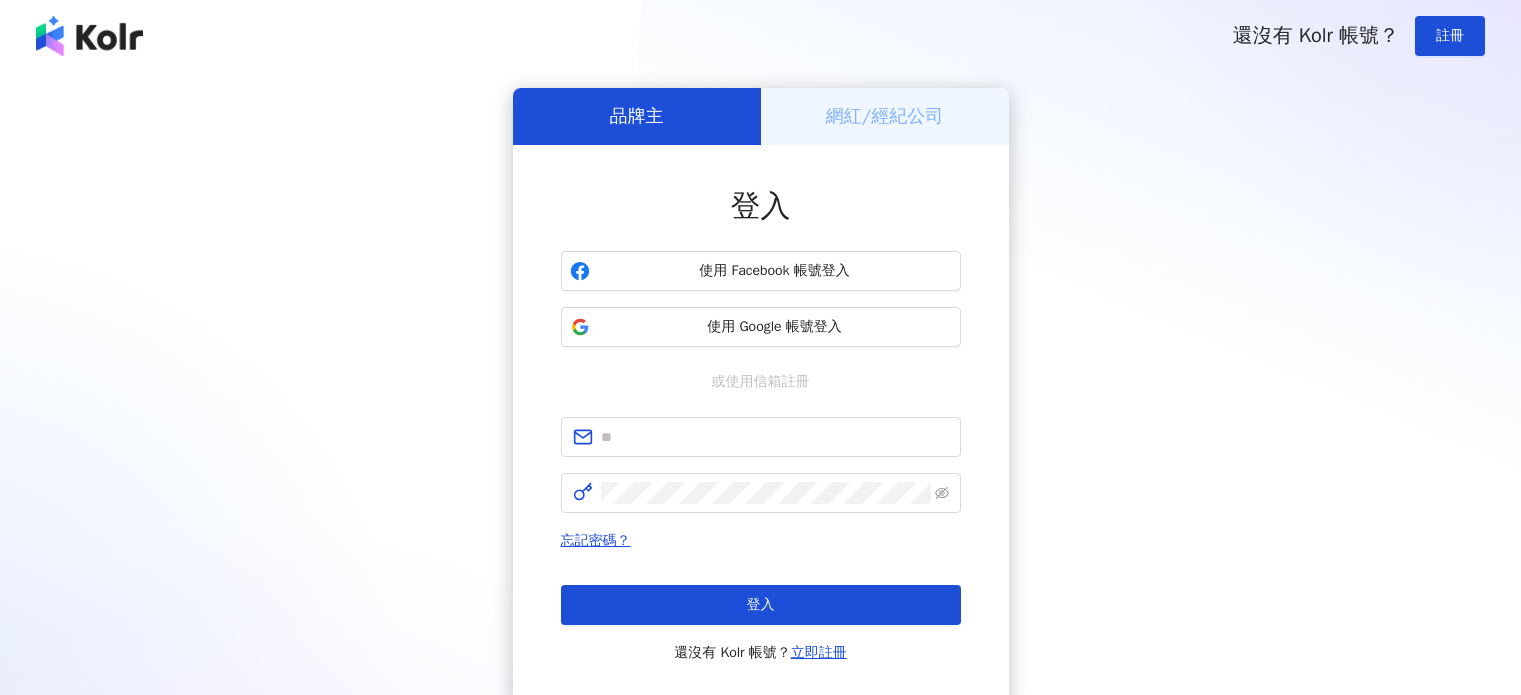 scroll, scrollTop: 0, scrollLeft: 0, axis: both 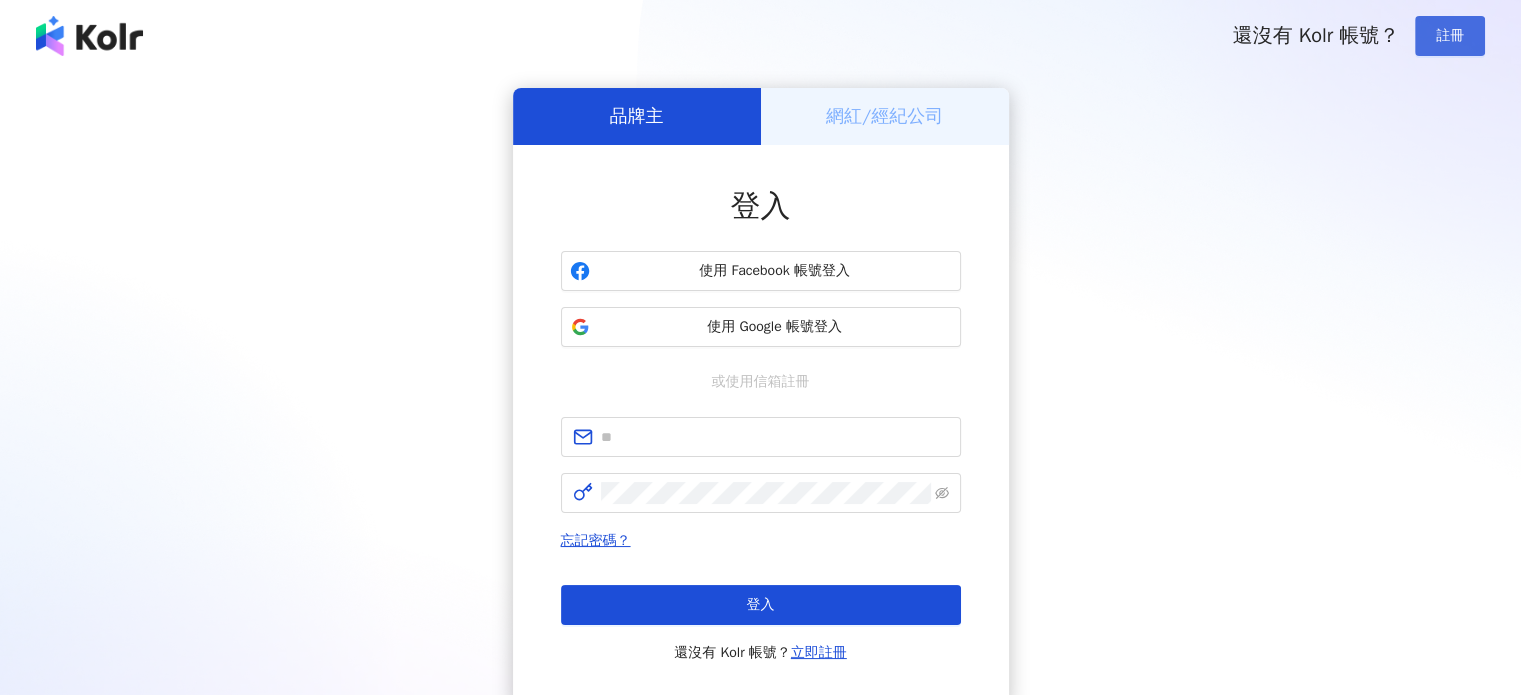 click on "註冊" at bounding box center (1450, 36) 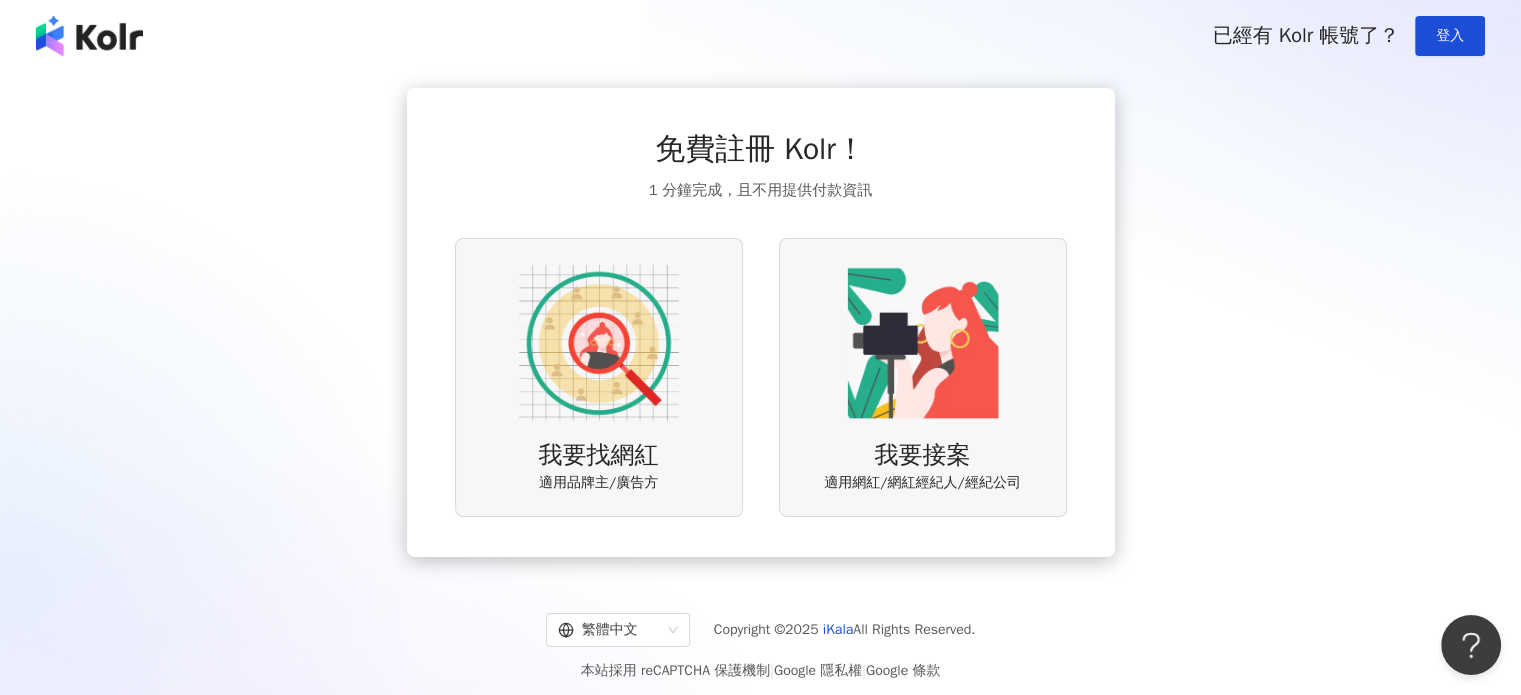 scroll, scrollTop: 0, scrollLeft: 0, axis: both 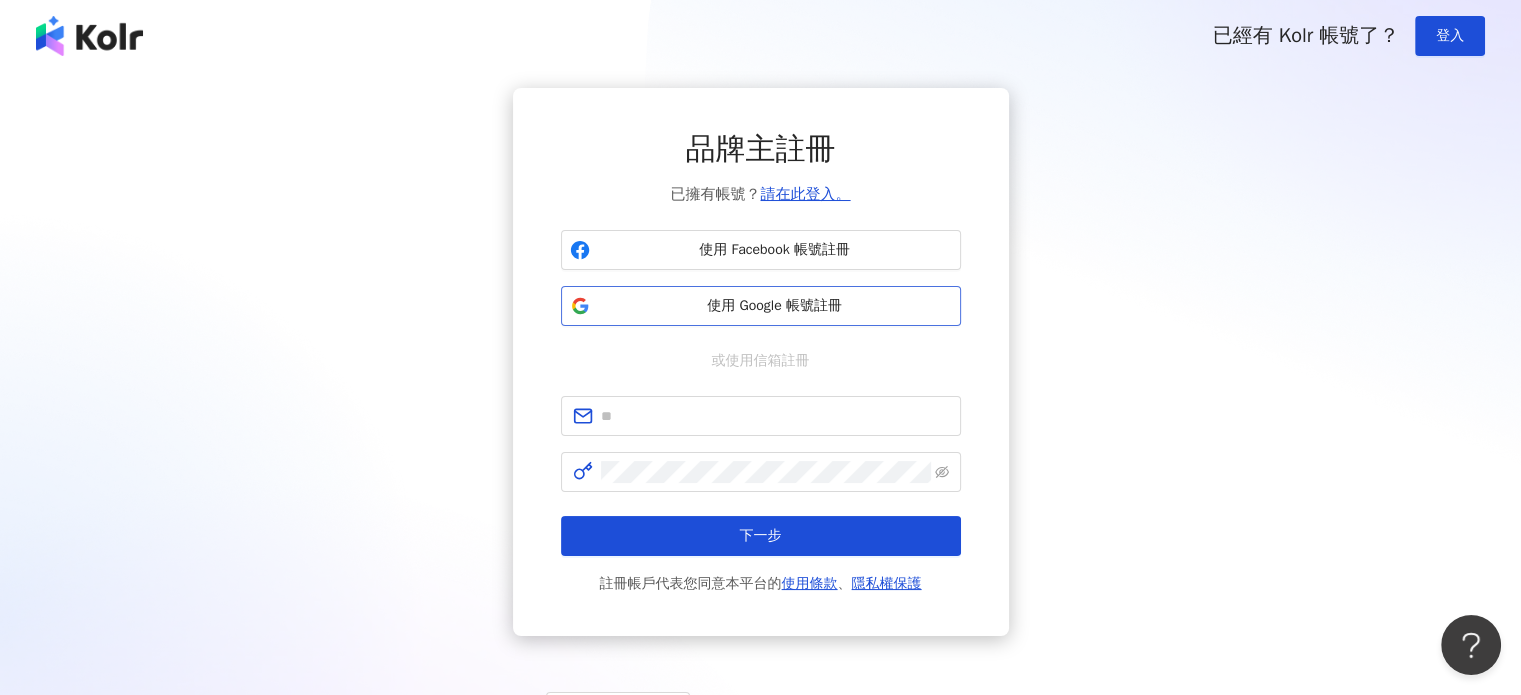 click on "使用 Google 帳號註冊" at bounding box center [775, 306] 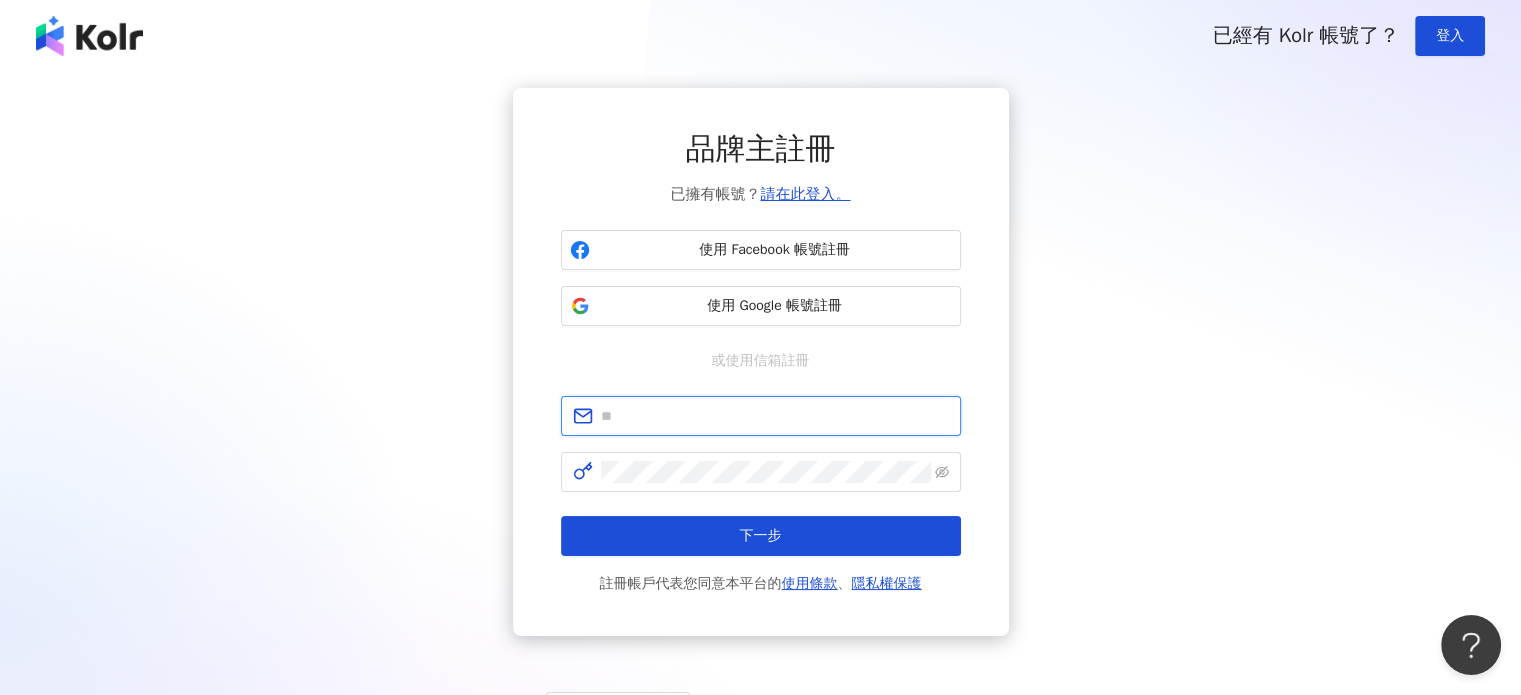 click at bounding box center [775, 416] 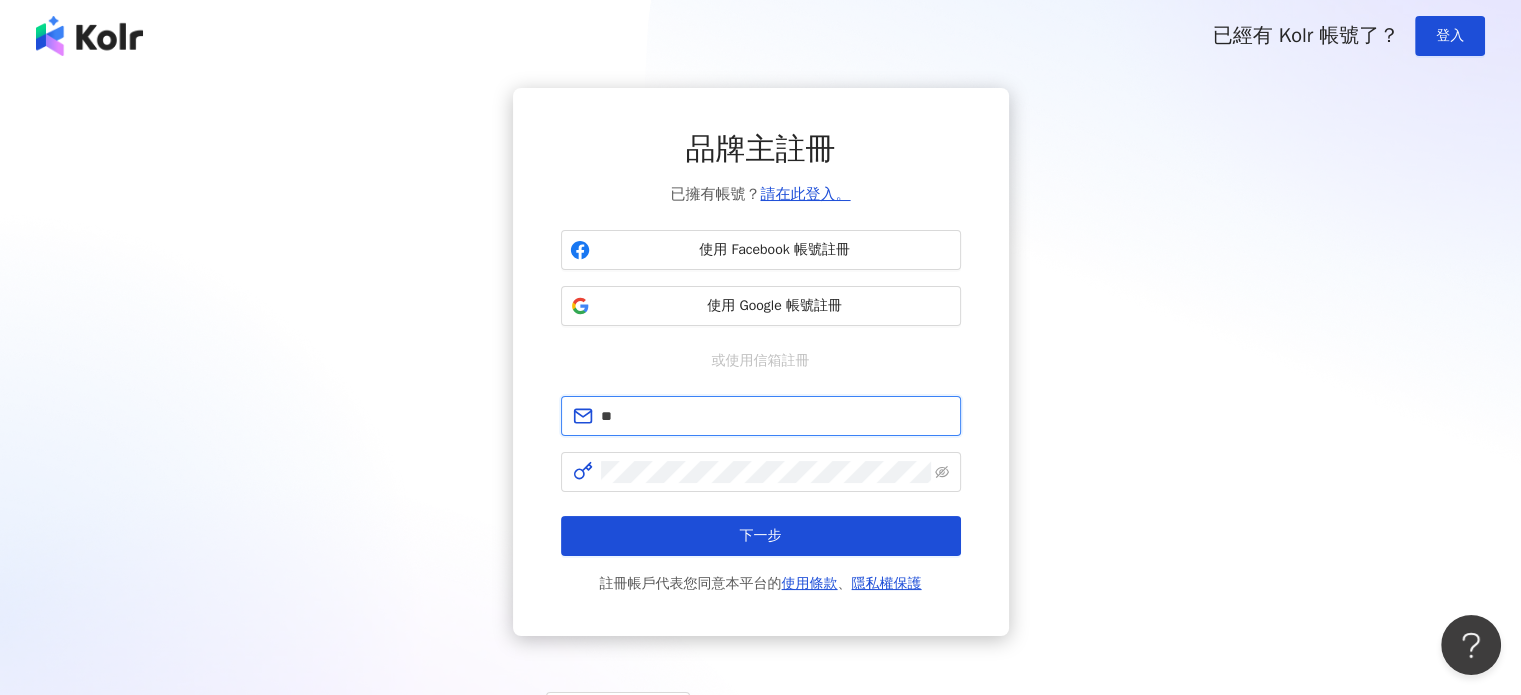 type on "*" 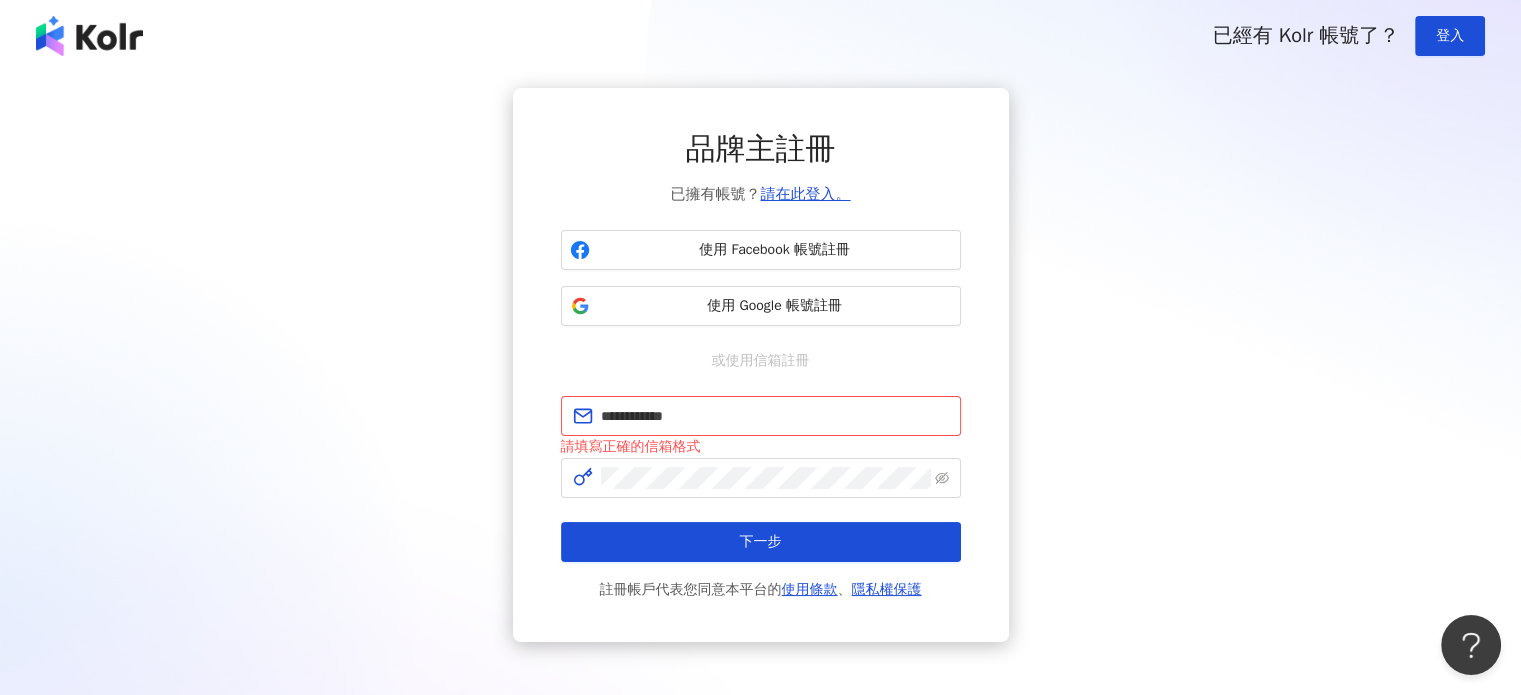 drag, startPoint x: 1439, startPoint y: 499, endPoint x: 752, endPoint y: 356, distance: 701.72504 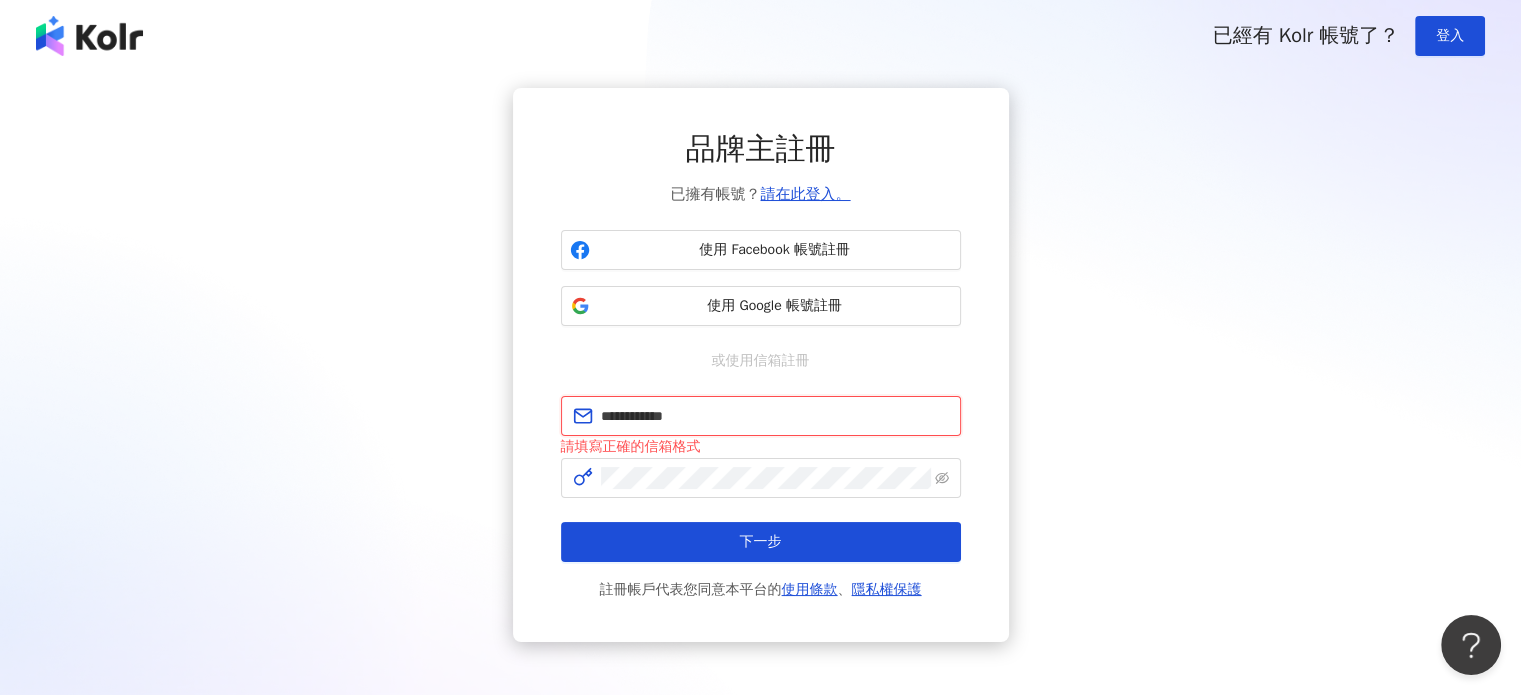 click on "**********" at bounding box center [775, 416] 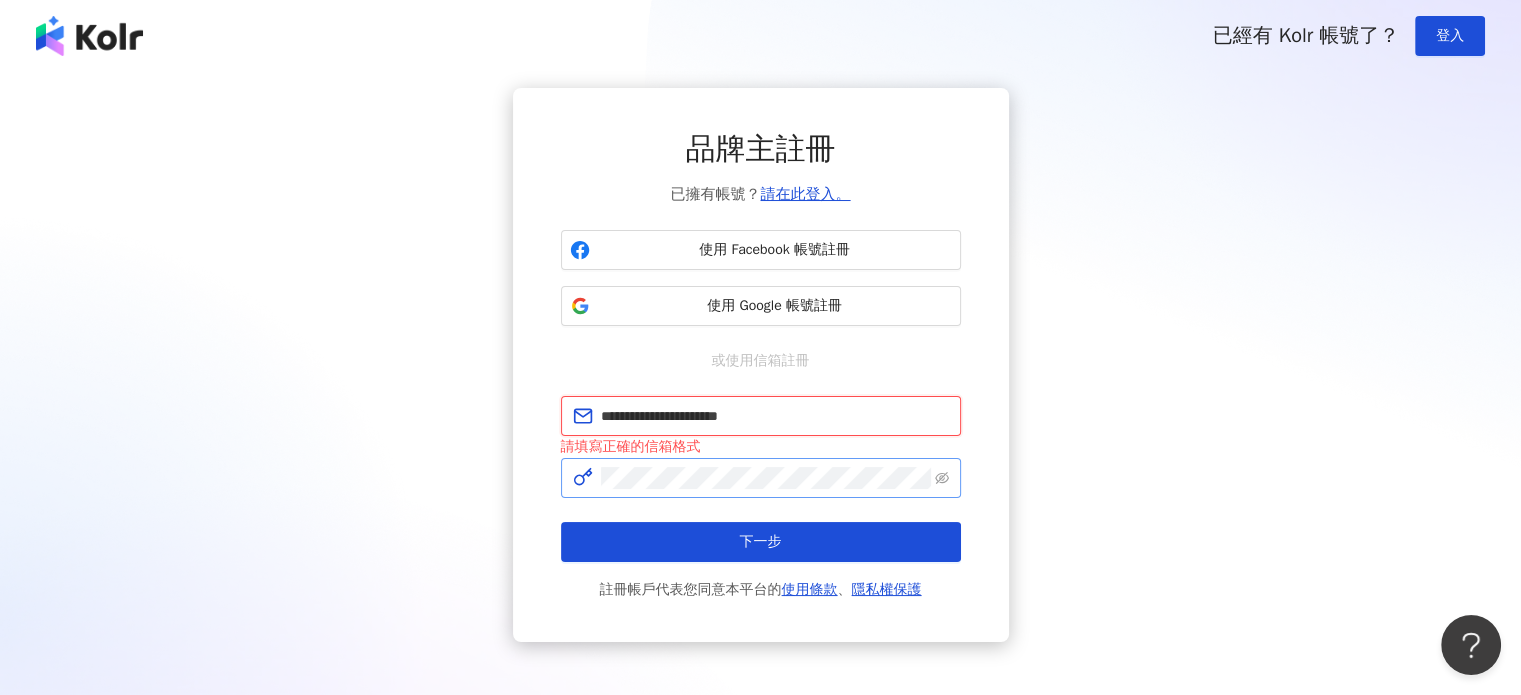 type on "**********" 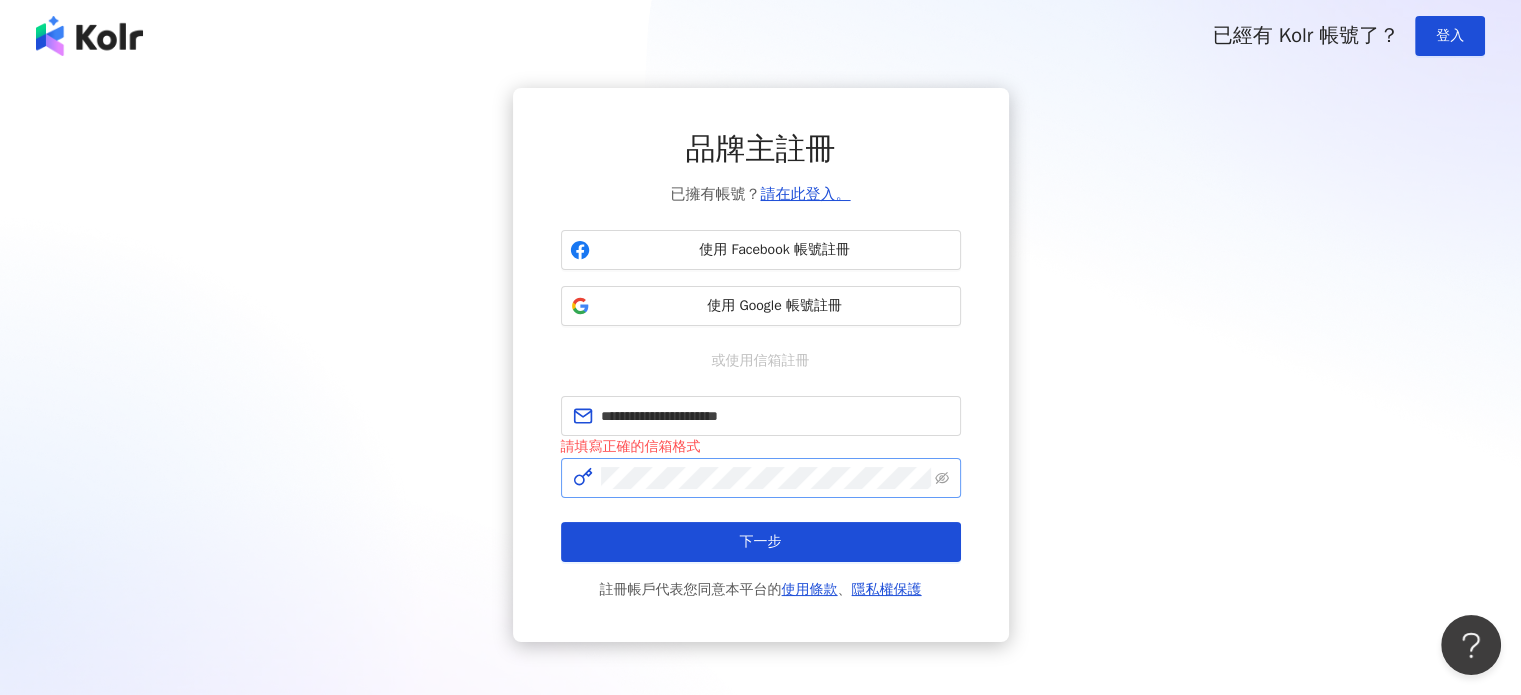 click at bounding box center [761, 478] 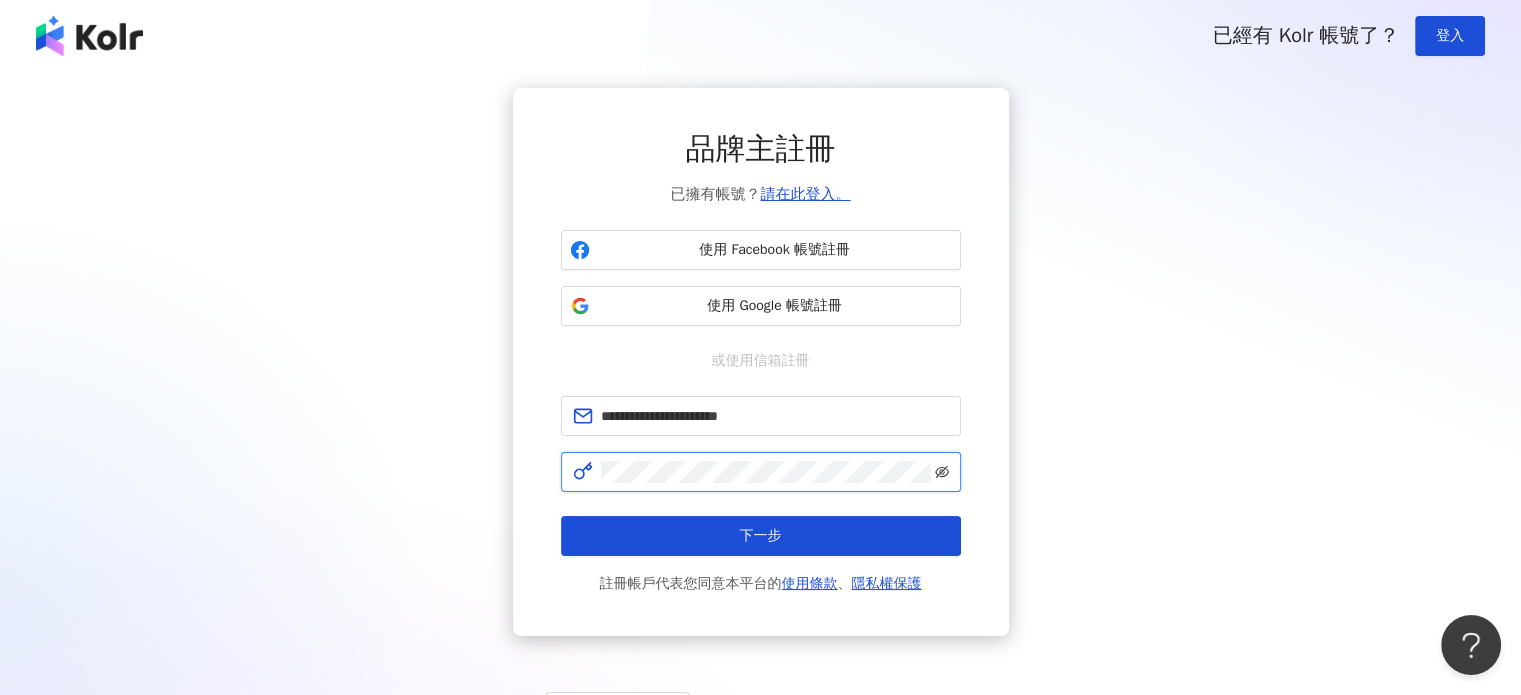 click 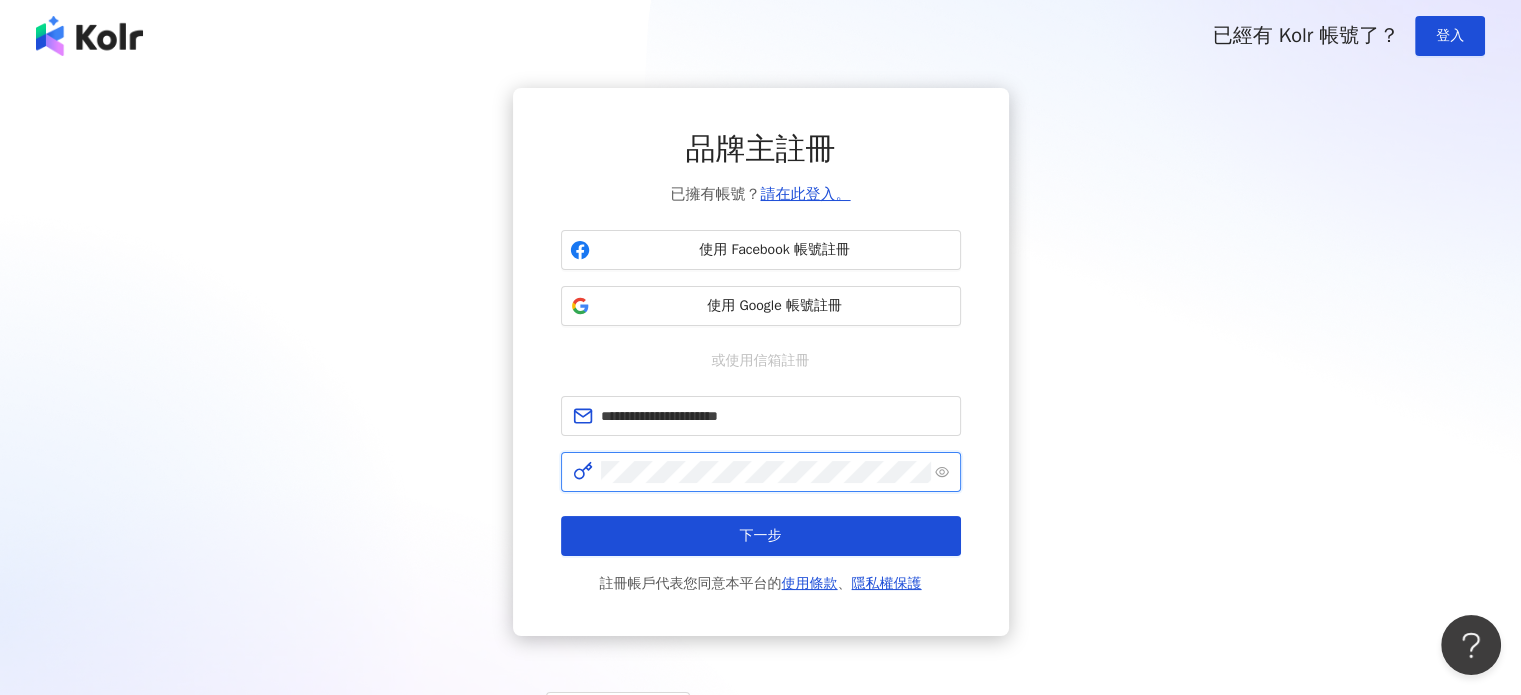 click 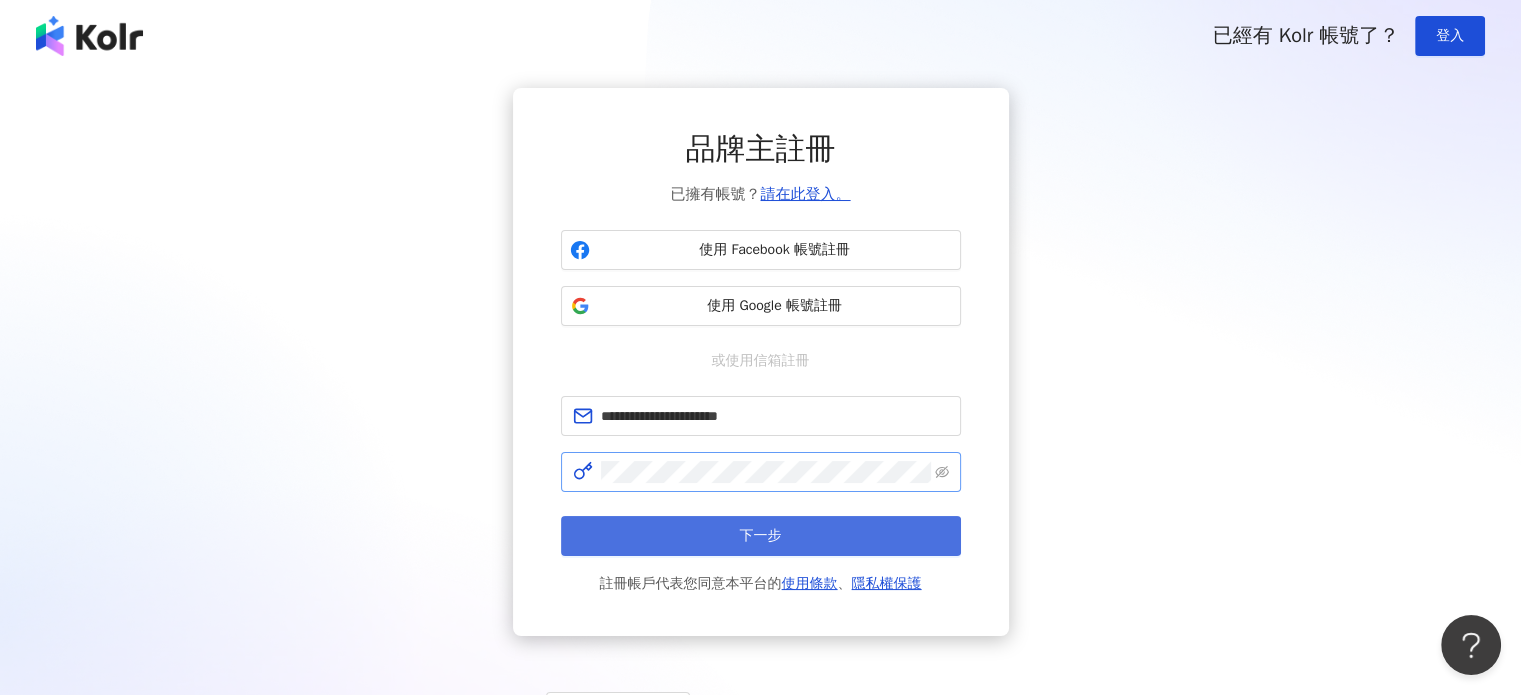 click on "下一步" at bounding box center [761, 536] 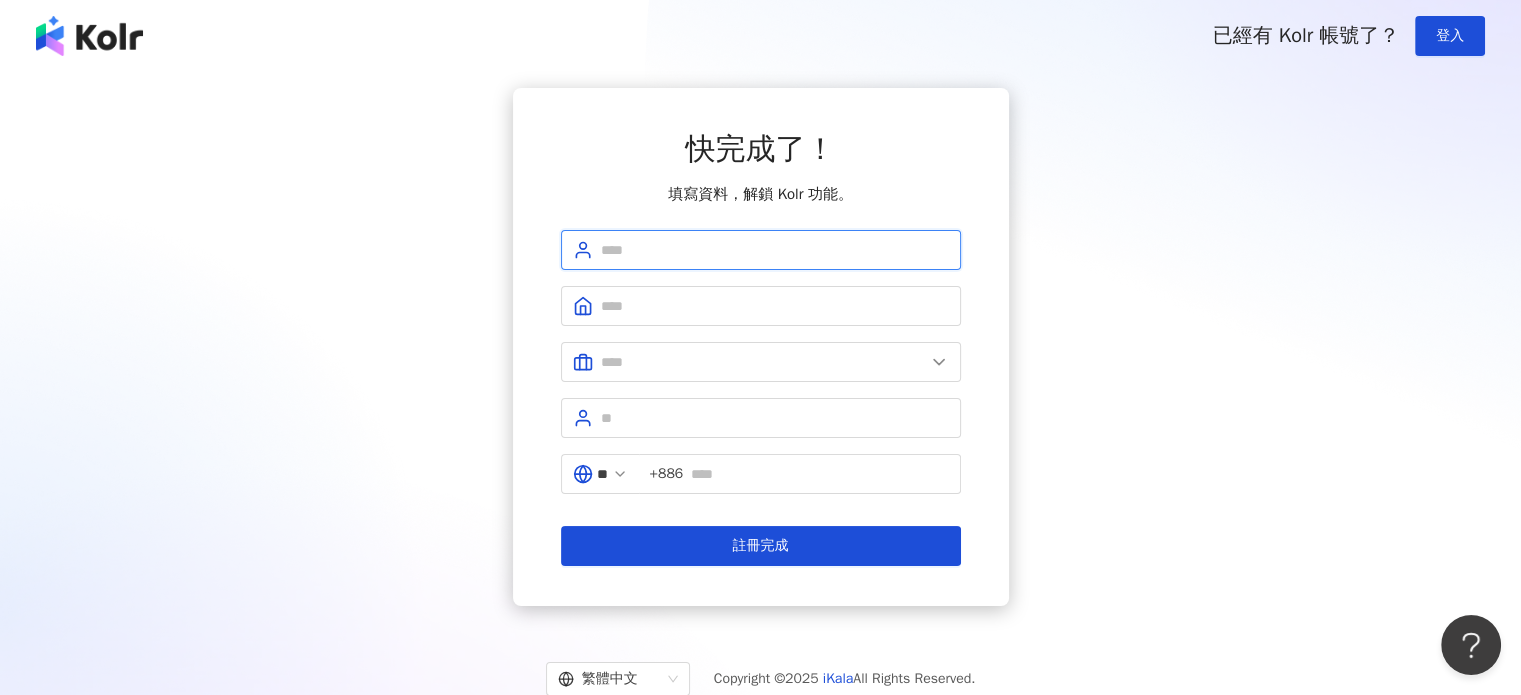 click at bounding box center (775, 250) 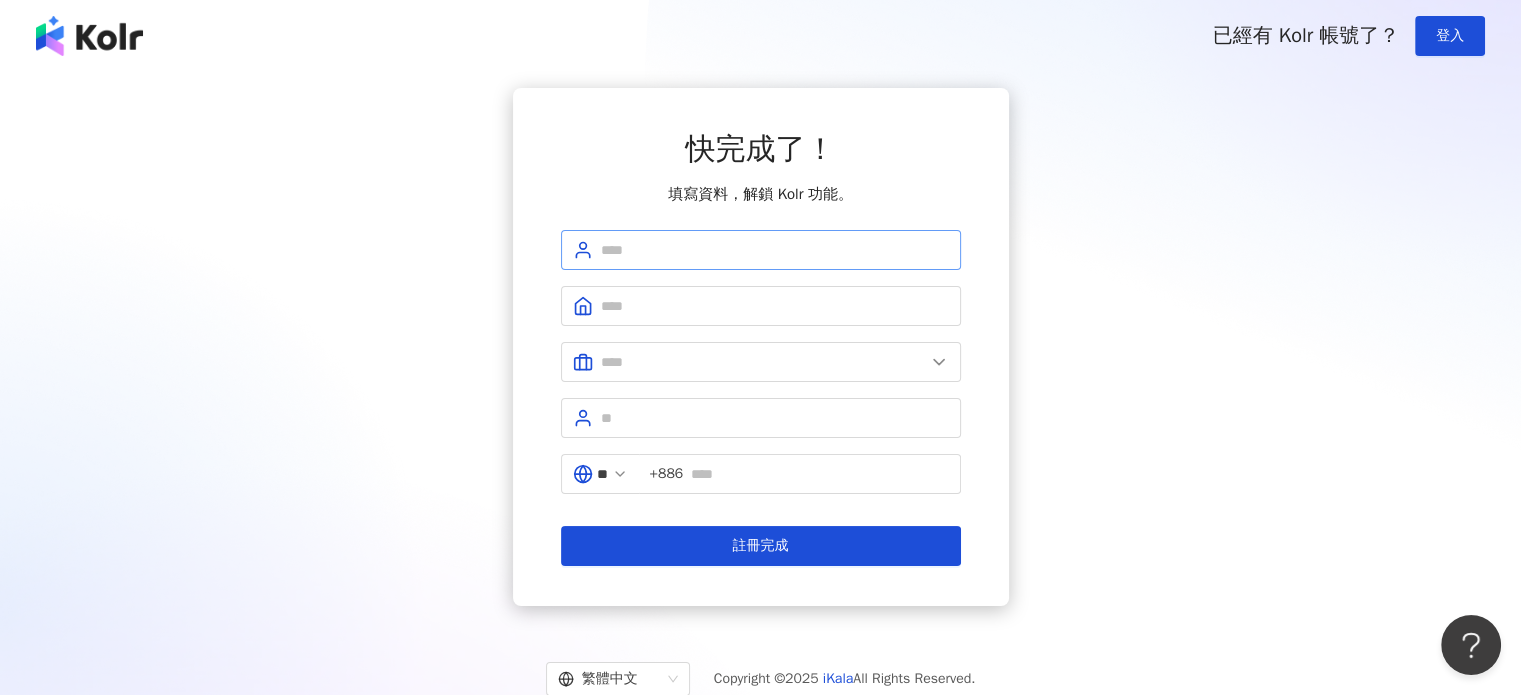 click at bounding box center [761, 250] 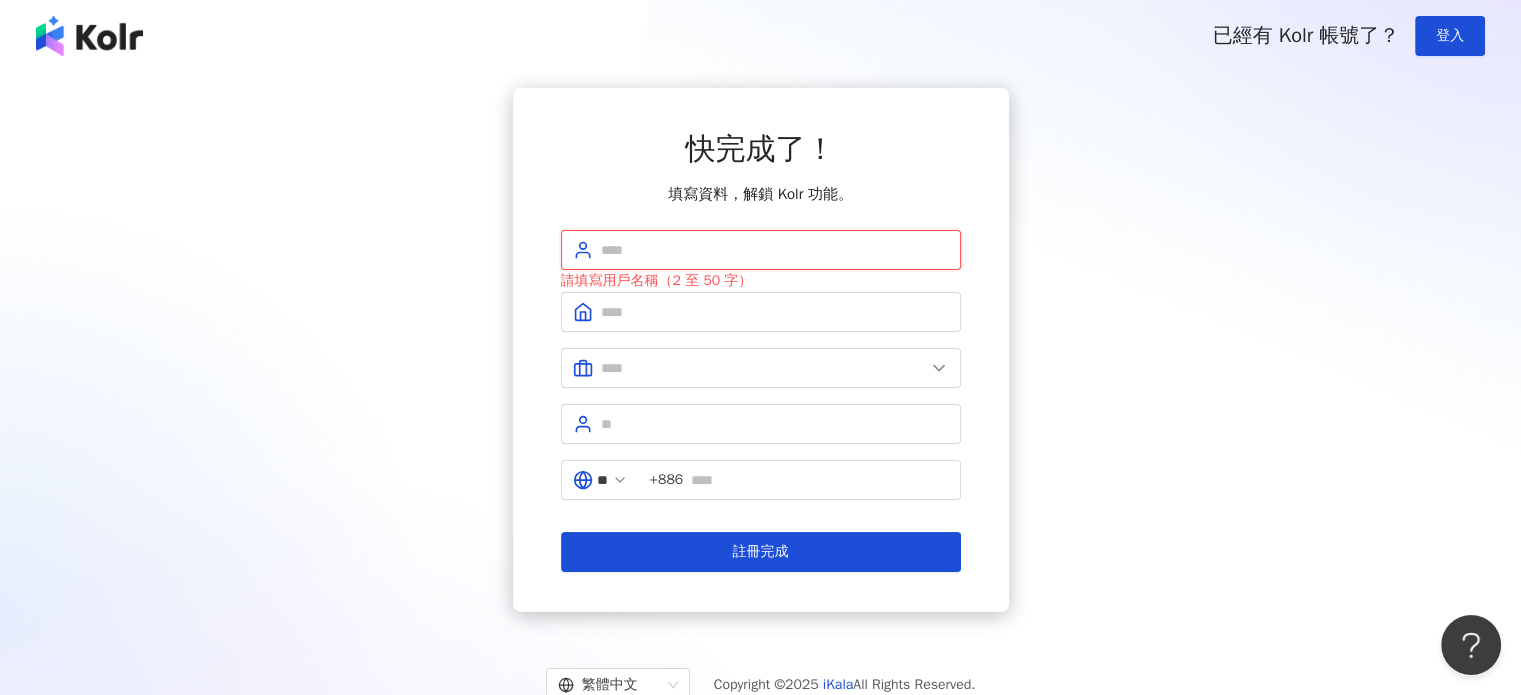 click at bounding box center (775, 250) 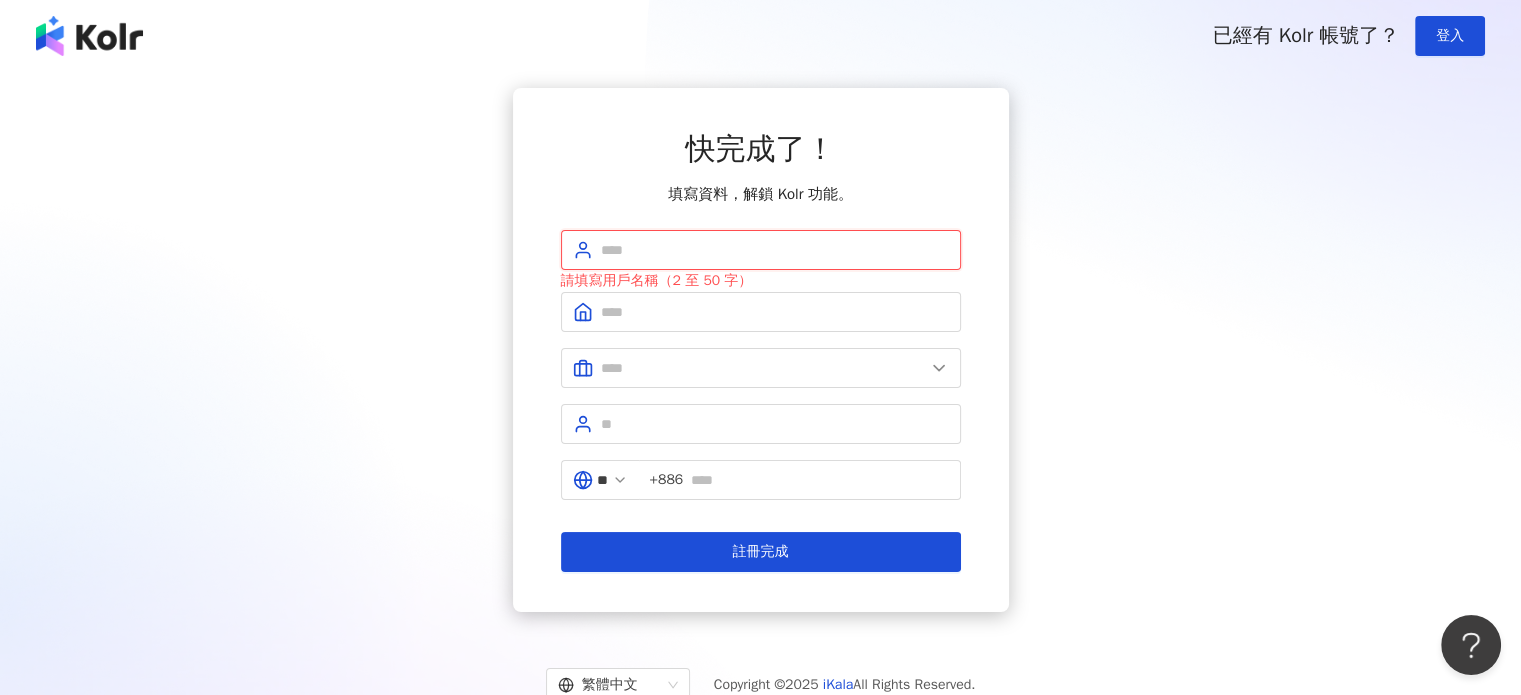 type on "*" 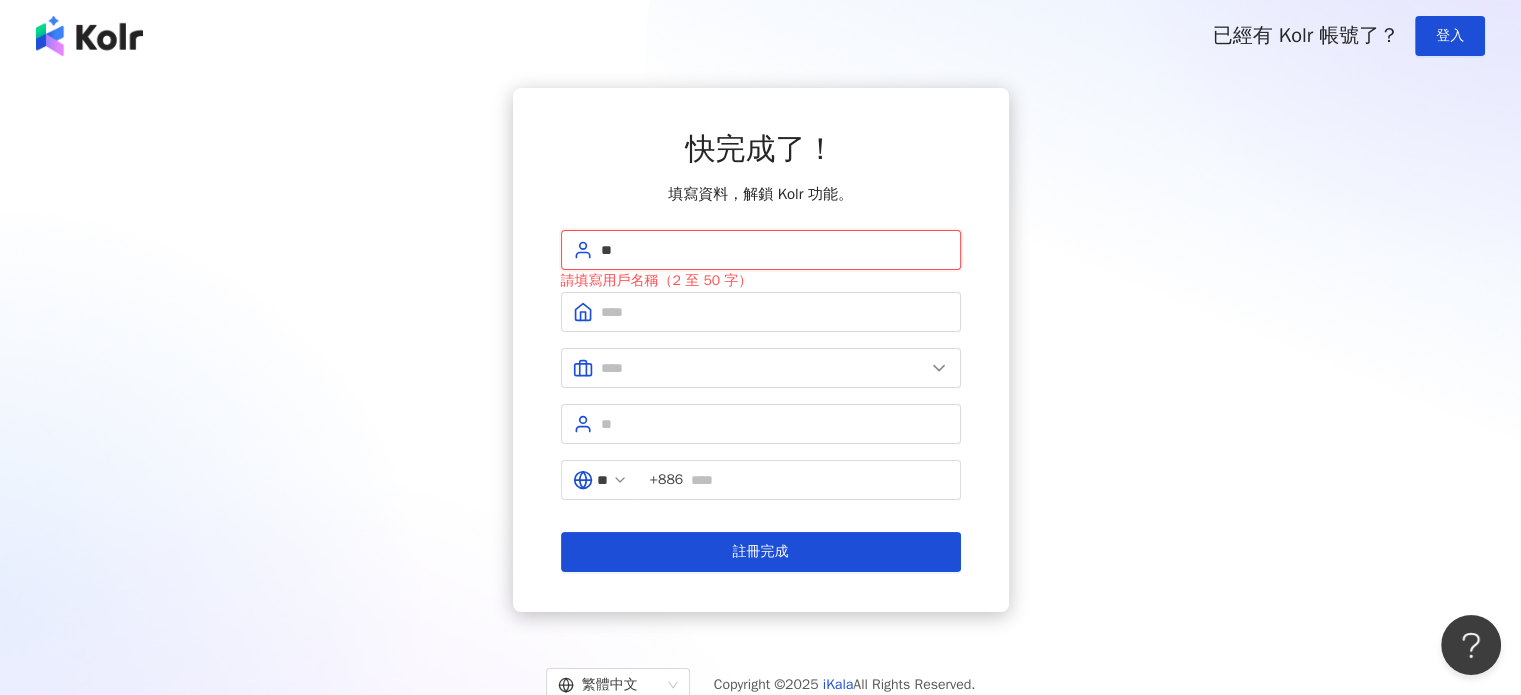 type on "*" 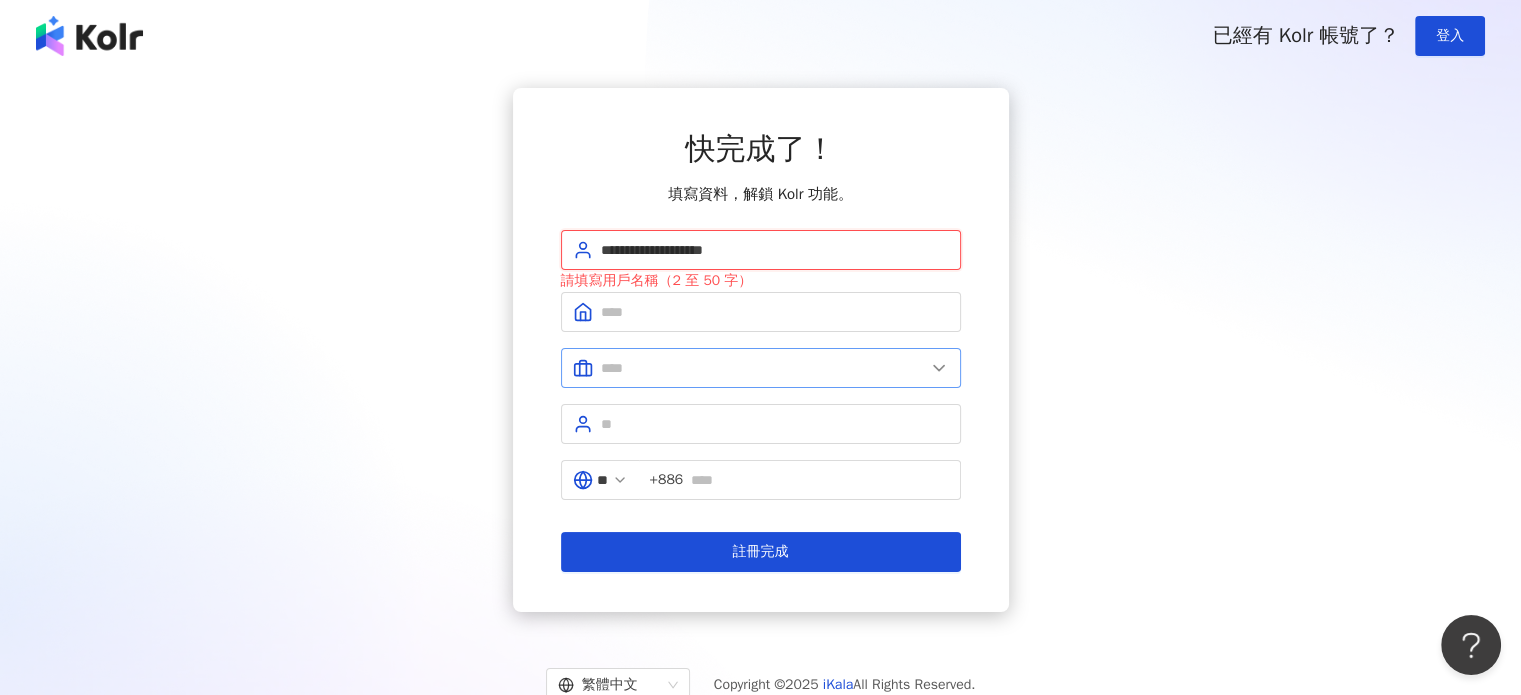 type on "**********" 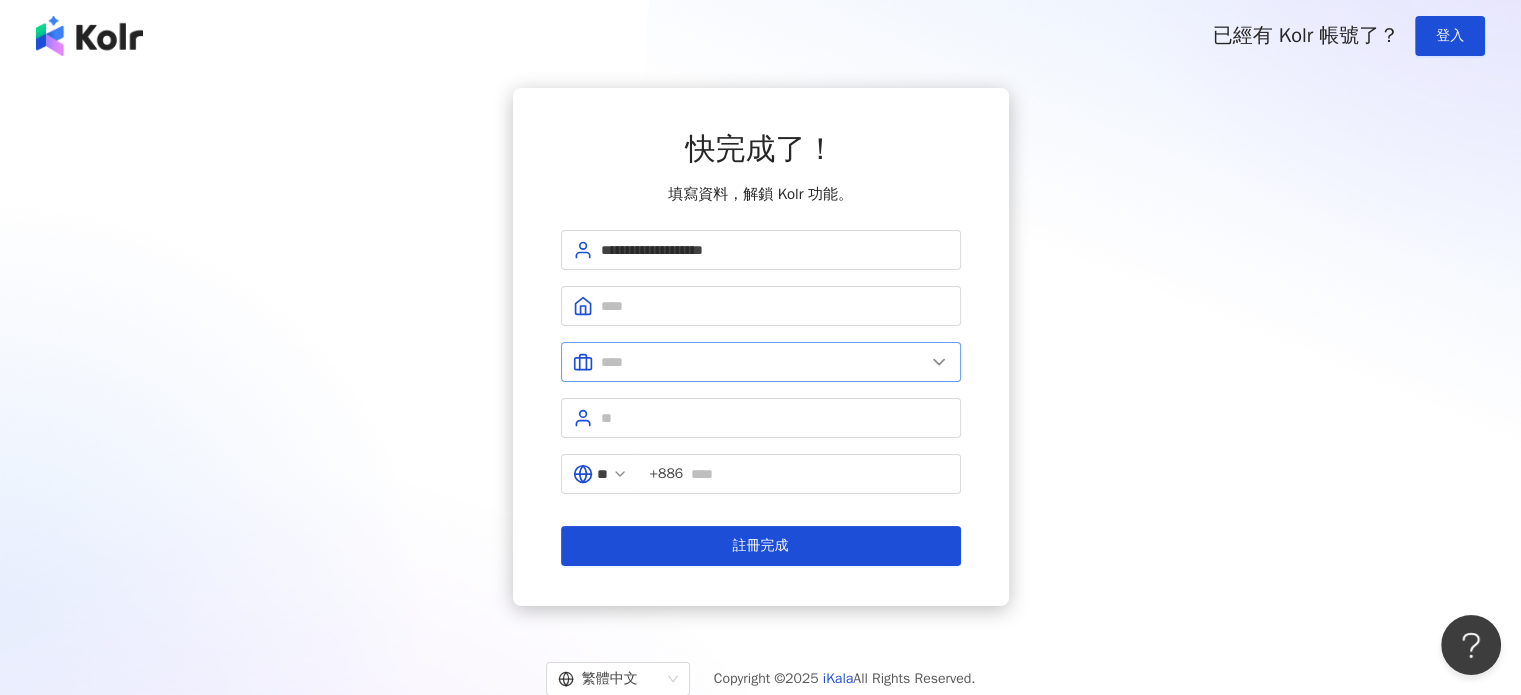click at bounding box center [761, 362] 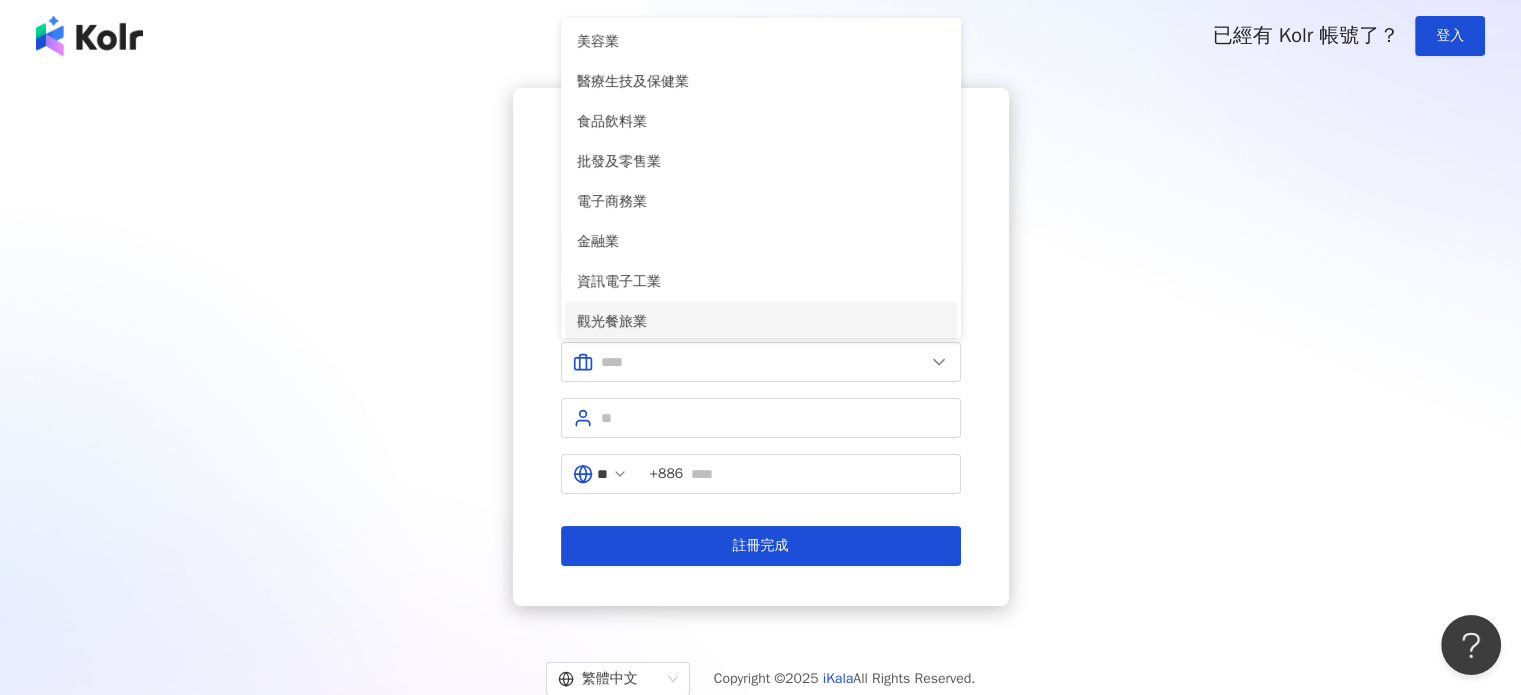 click on "觀光餐旅業" at bounding box center [761, 322] 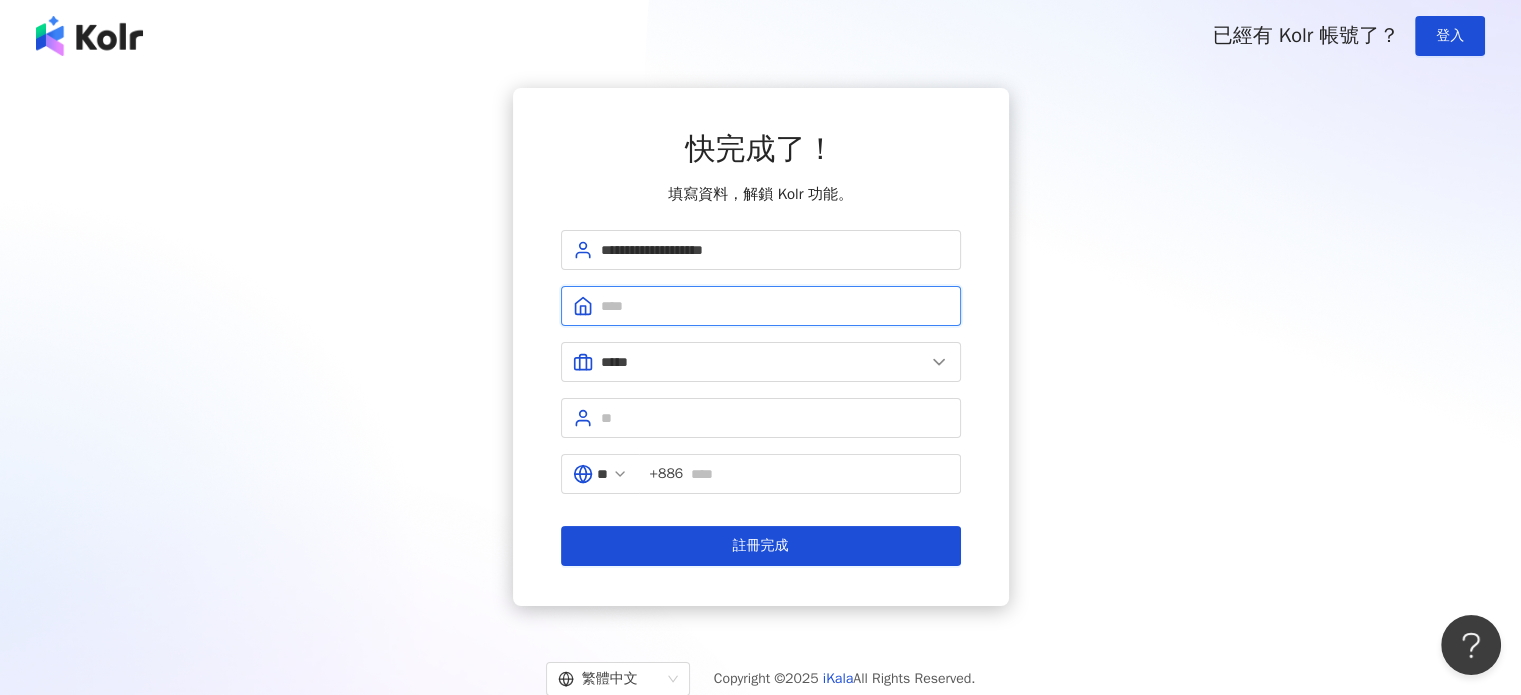 click at bounding box center [775, 306] 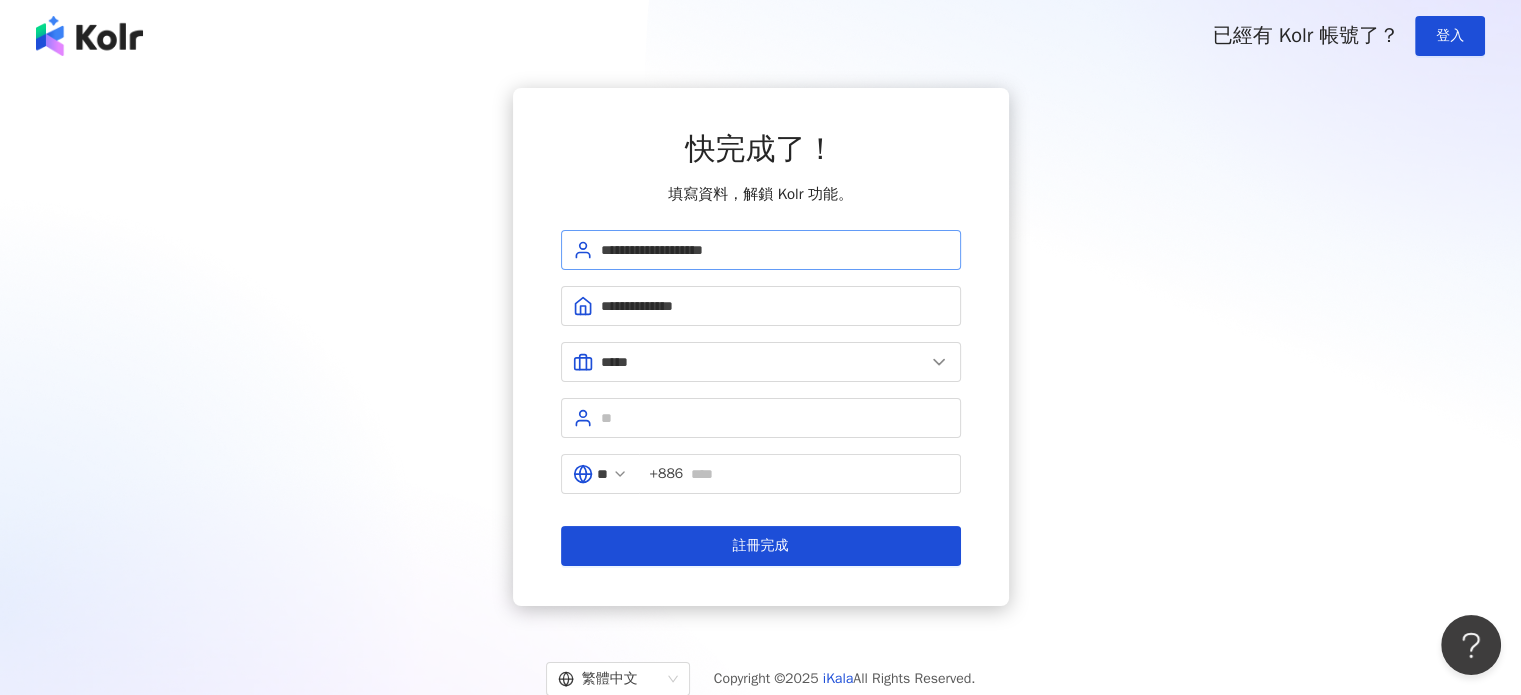 drag, startPoint x: 270, startPoint y: 350, endPoint x: 597, endPoint y: 245, distance: 343.4443 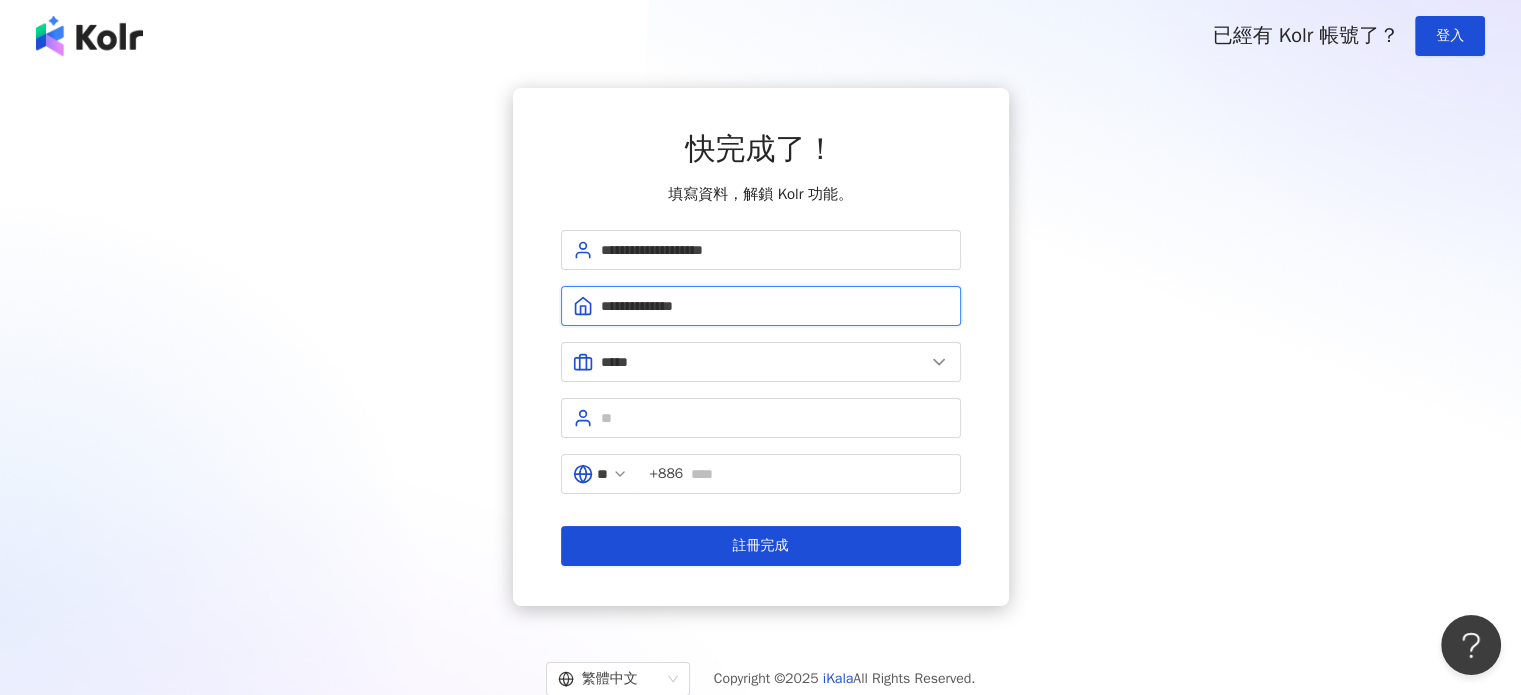 click on "**********" at bounding box center (775, 306) 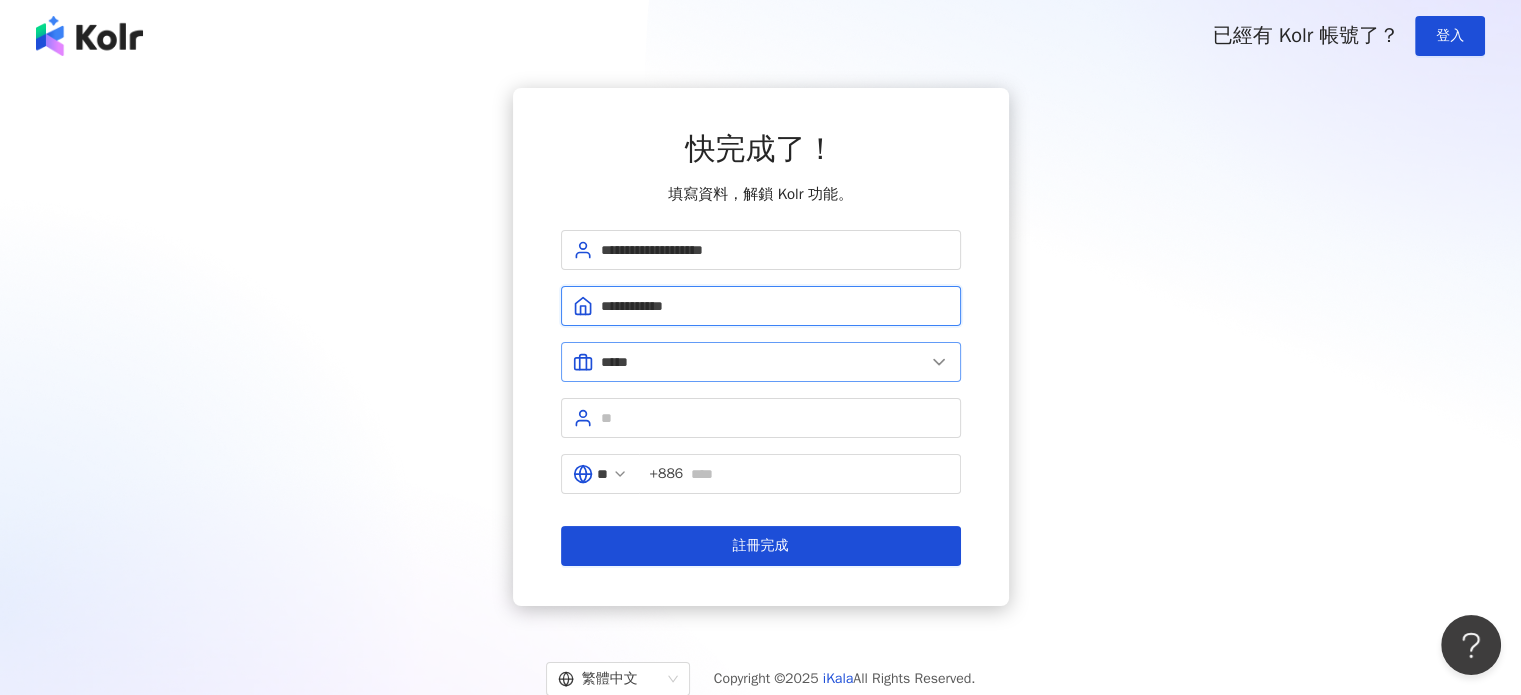 type on "**********" 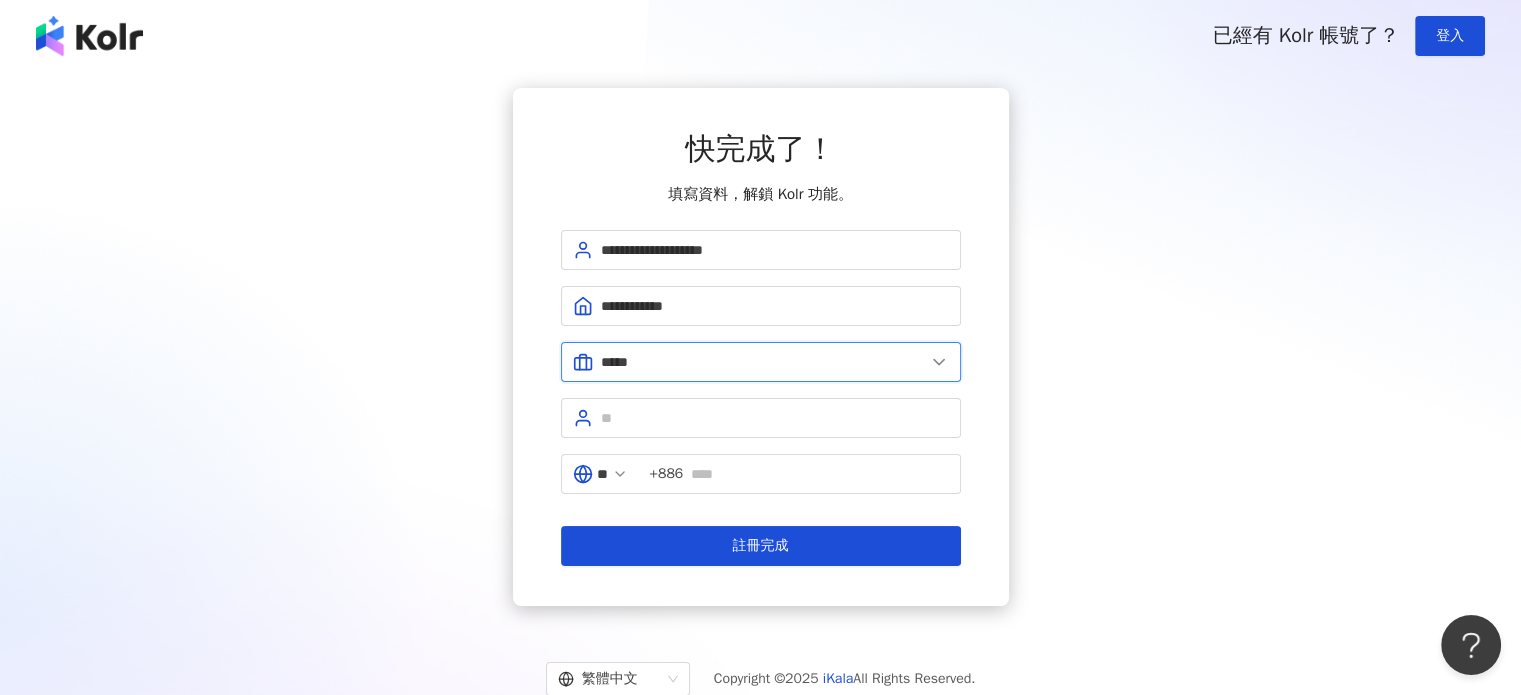 click on "*****" at bounding box center [763, 362] 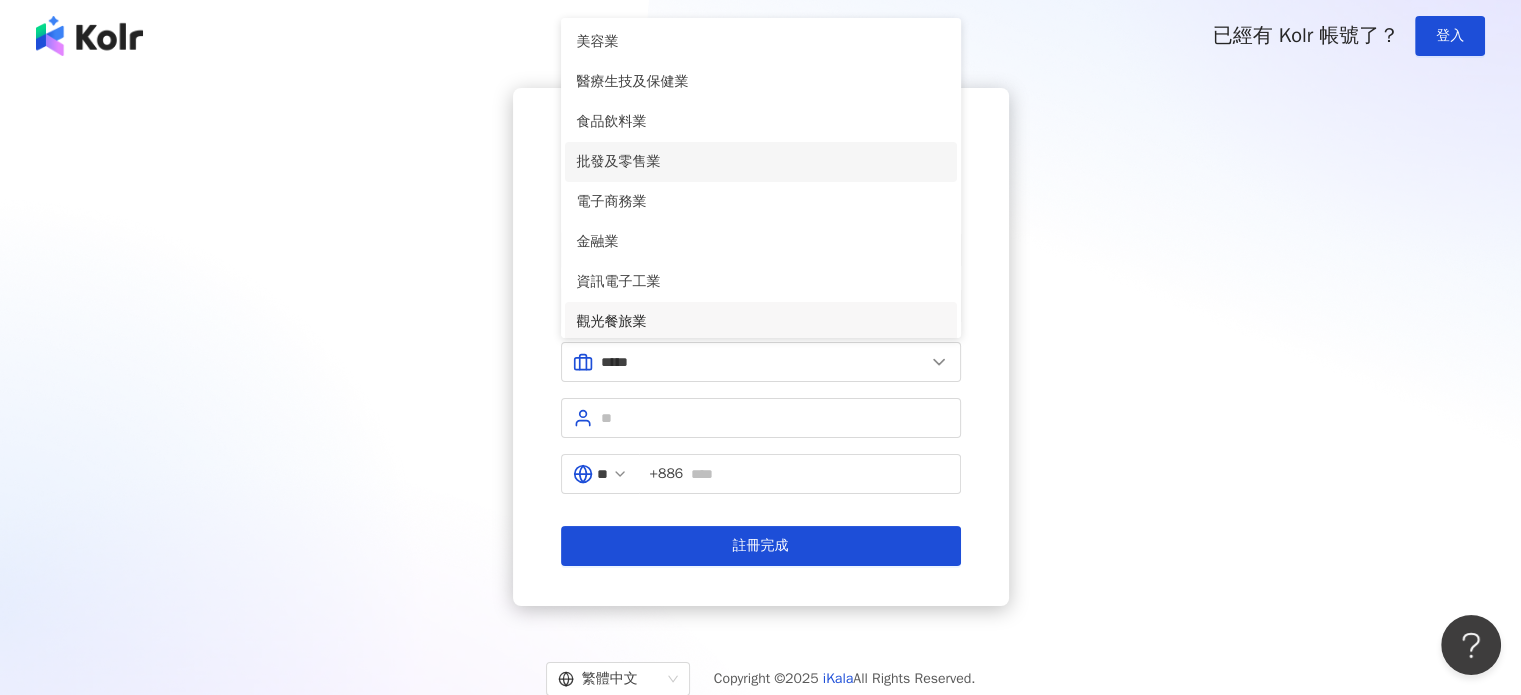 click on "批發及零售業" at bounding box center (761, 162) 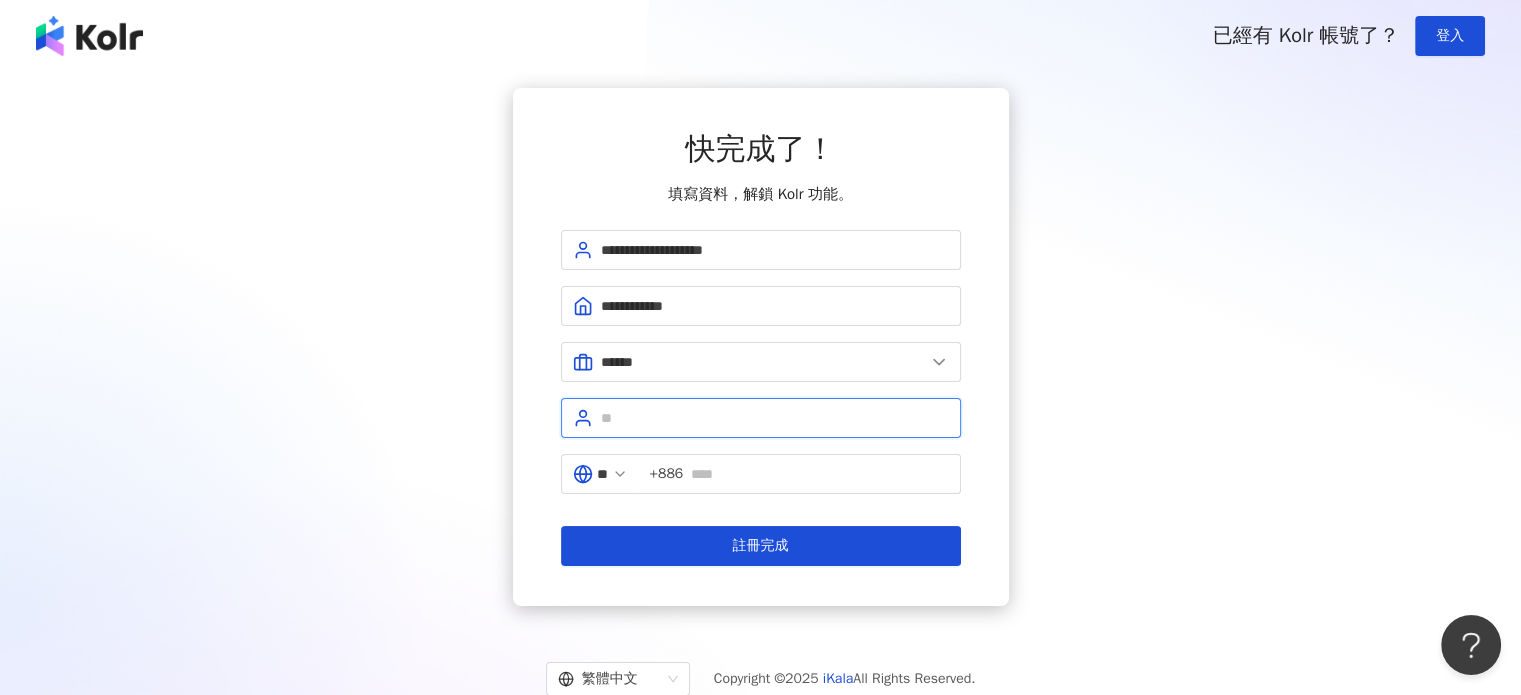 click at bounding box center (775, 418) 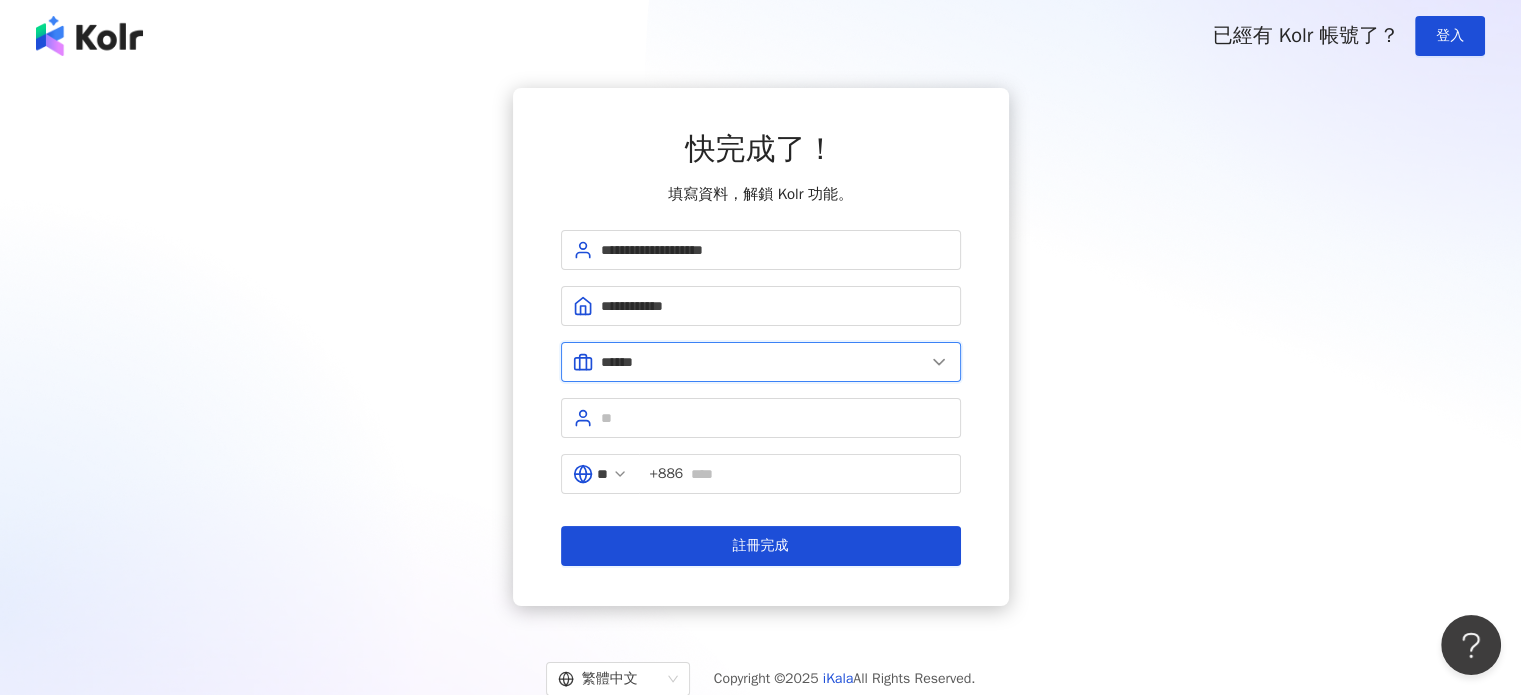 click on "******" at bounding box center (763, 362) 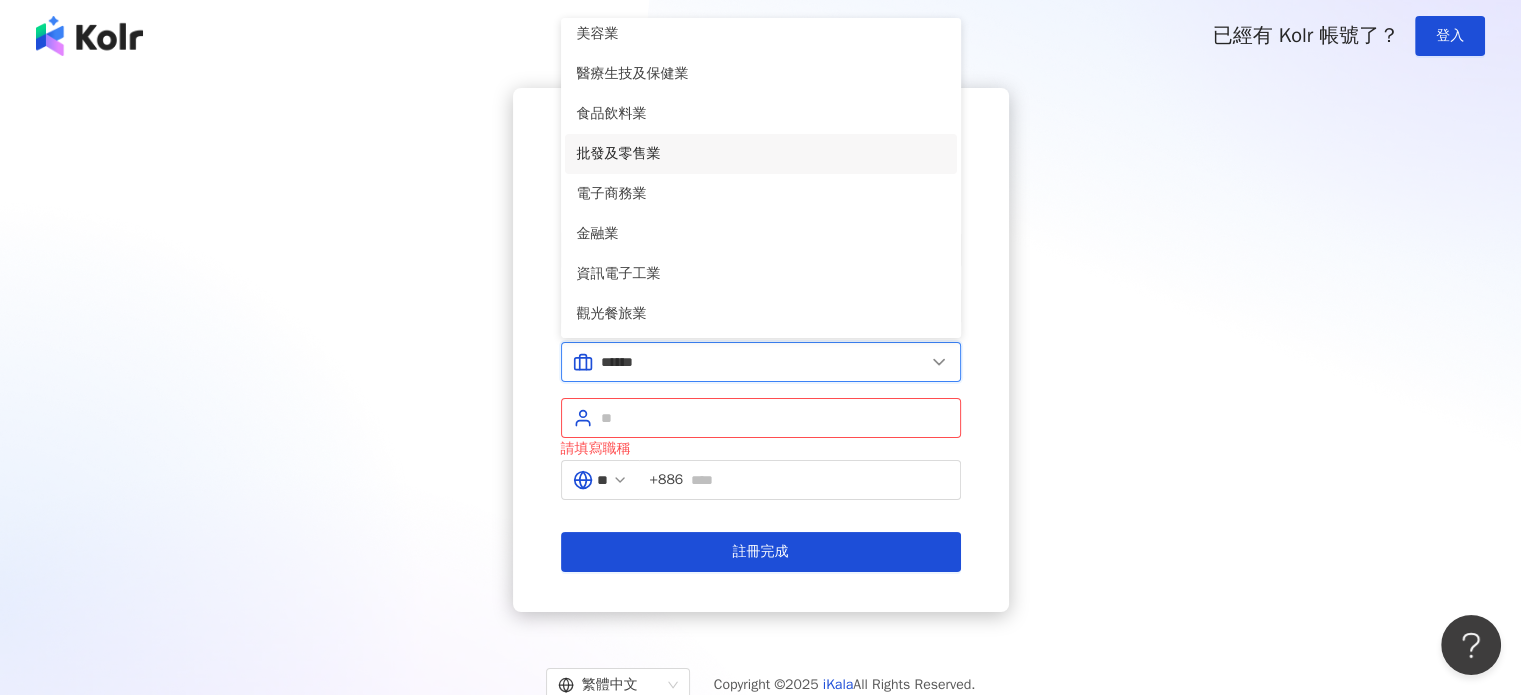 scroll, scrollTop: 0, scrollLeft: 0, axis: both 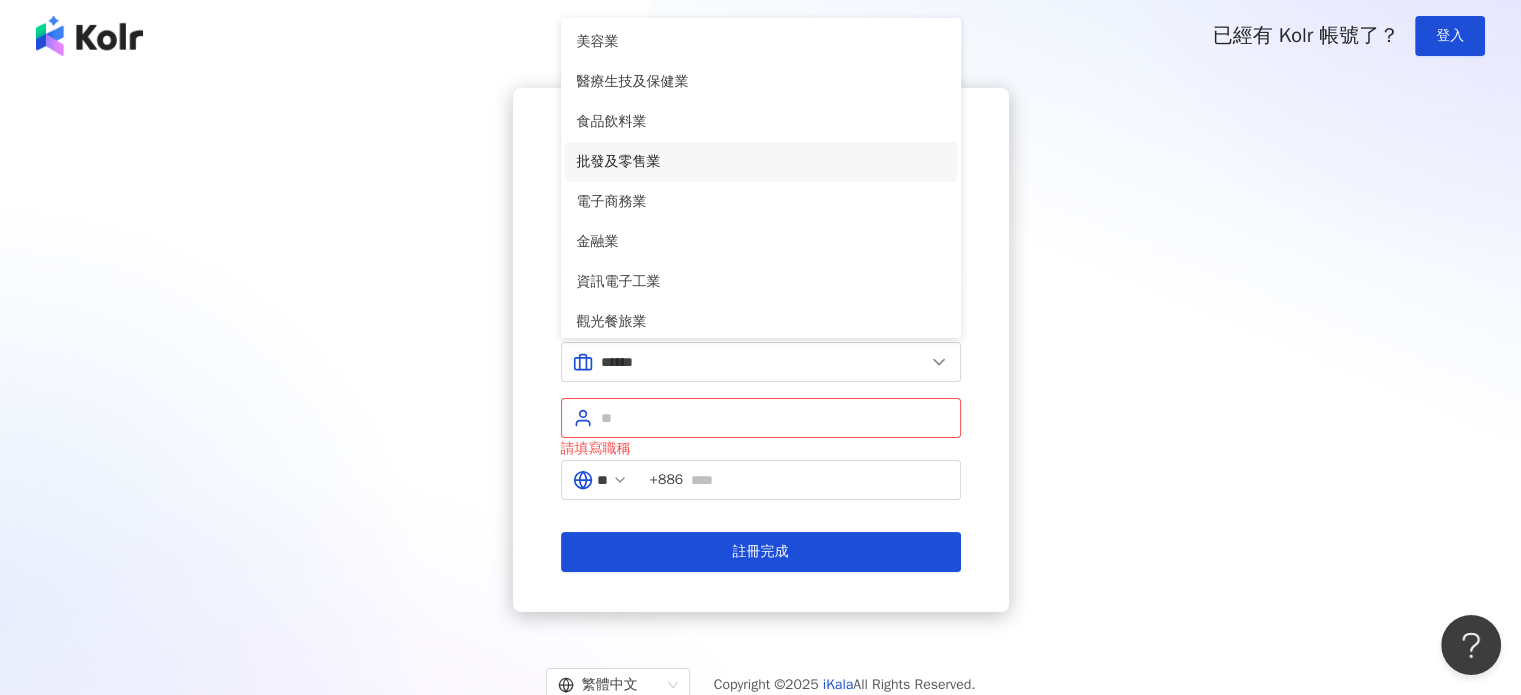 click on "批發及零售業" at bounding box center (761, 162) 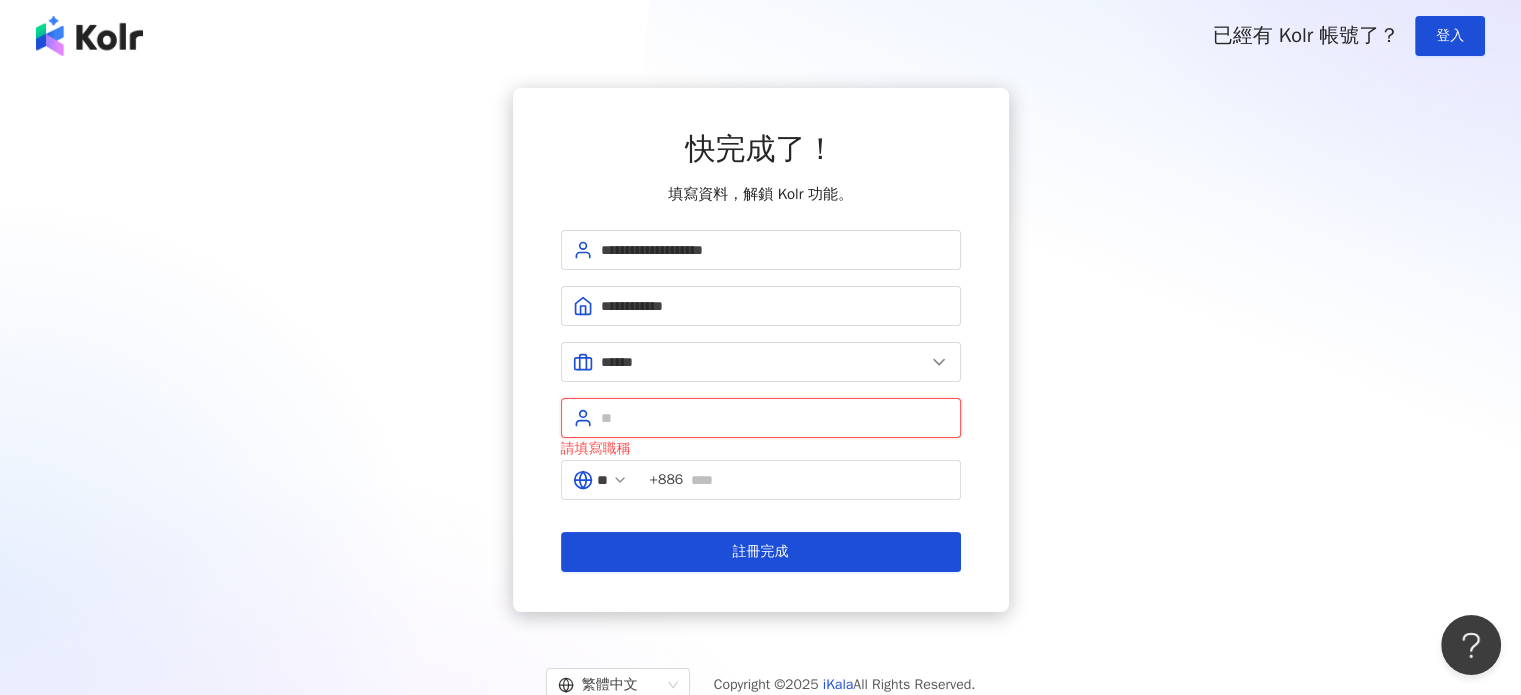 click at bounding box center [775, 418] 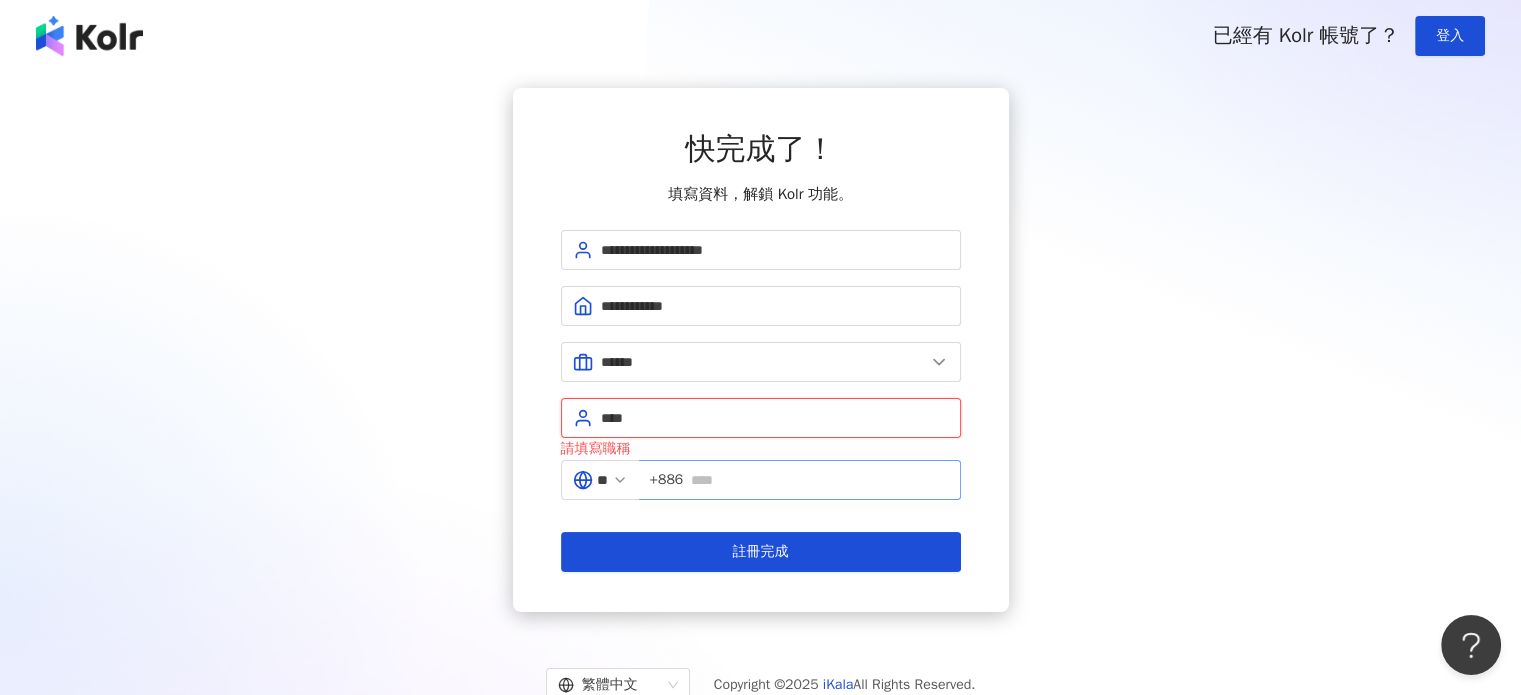 type on "****" 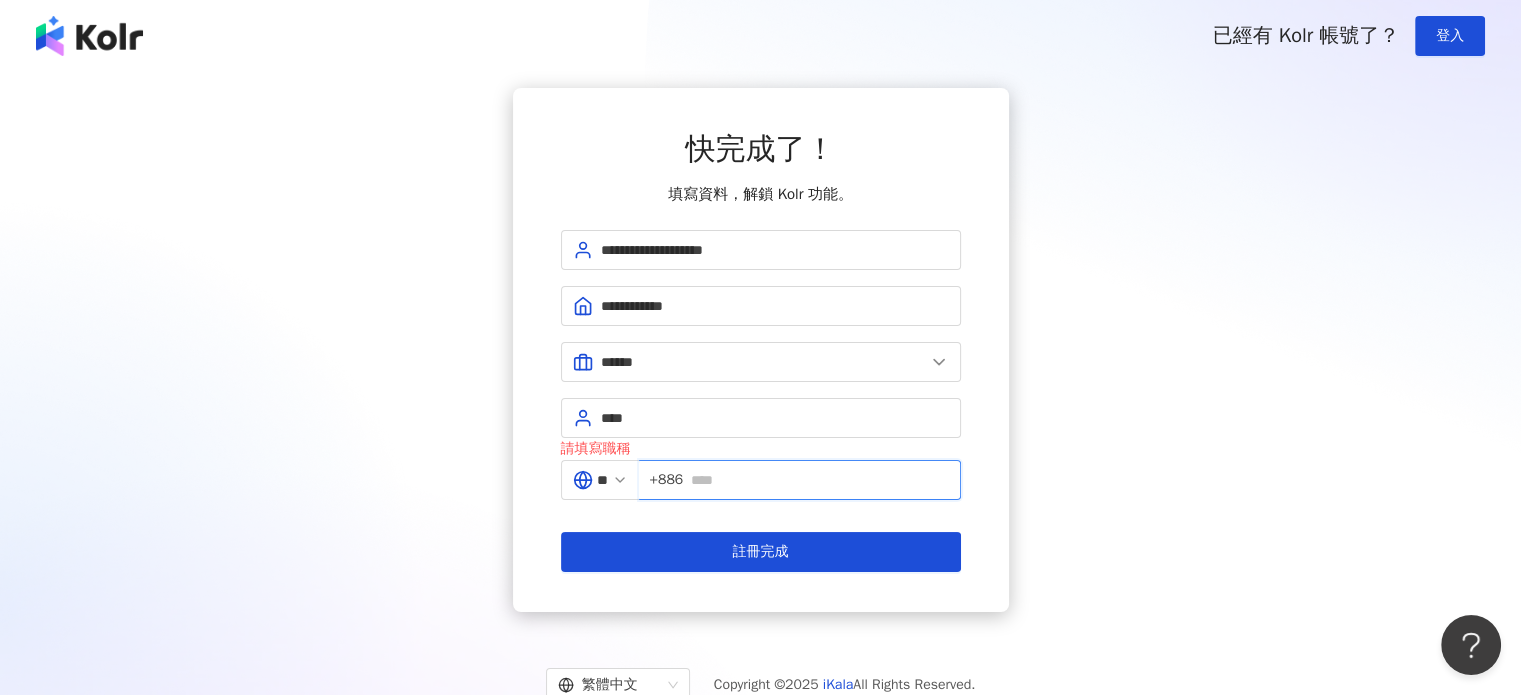 click on "+886" at bounding box center [800, 480] 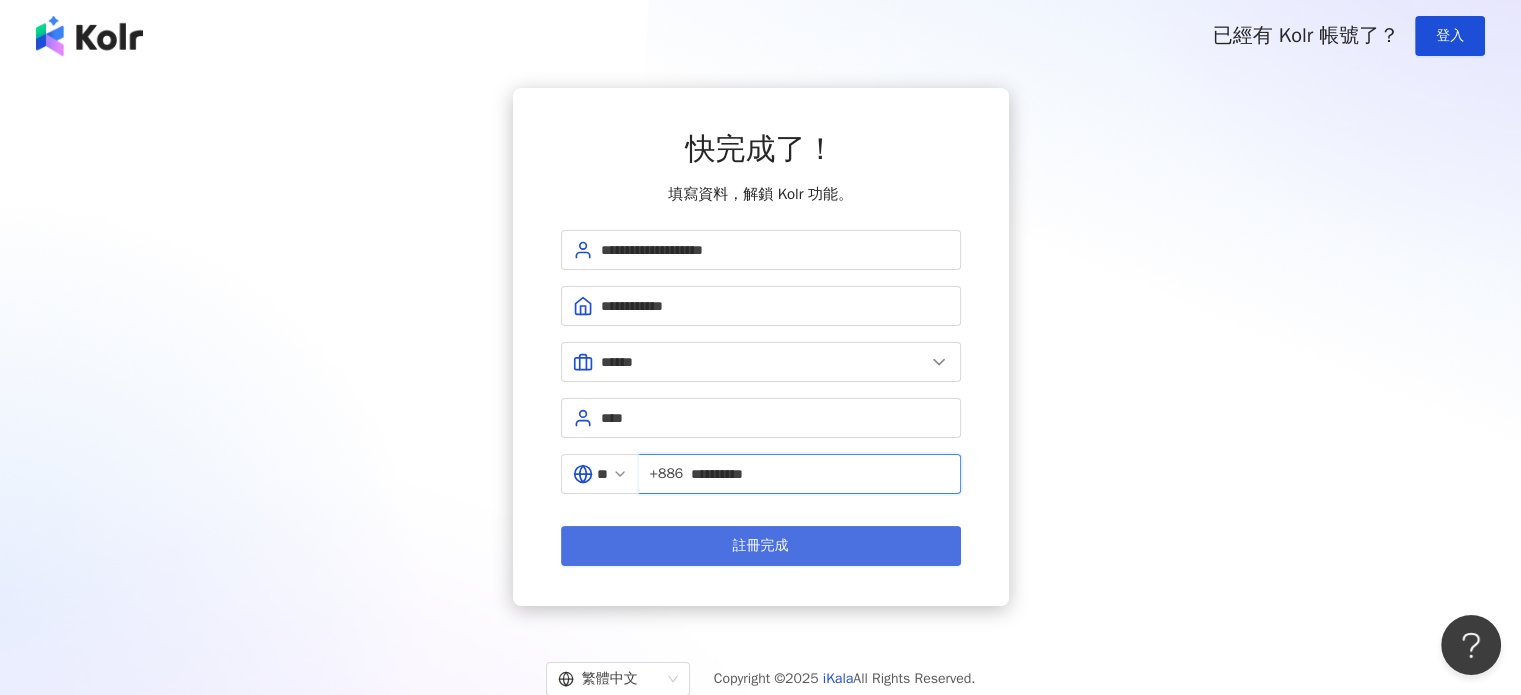type on "**********" 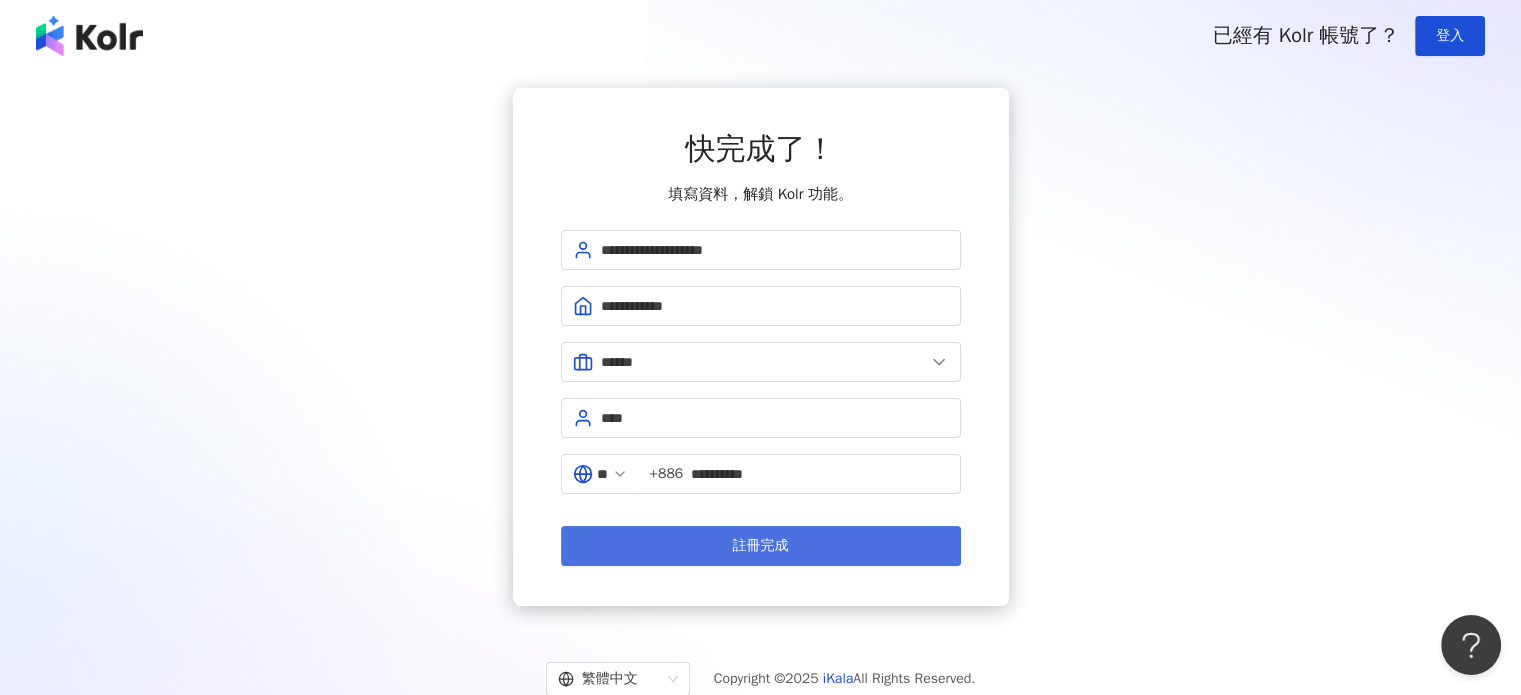 click on "註冊完成" at bounding box center (761, 546) 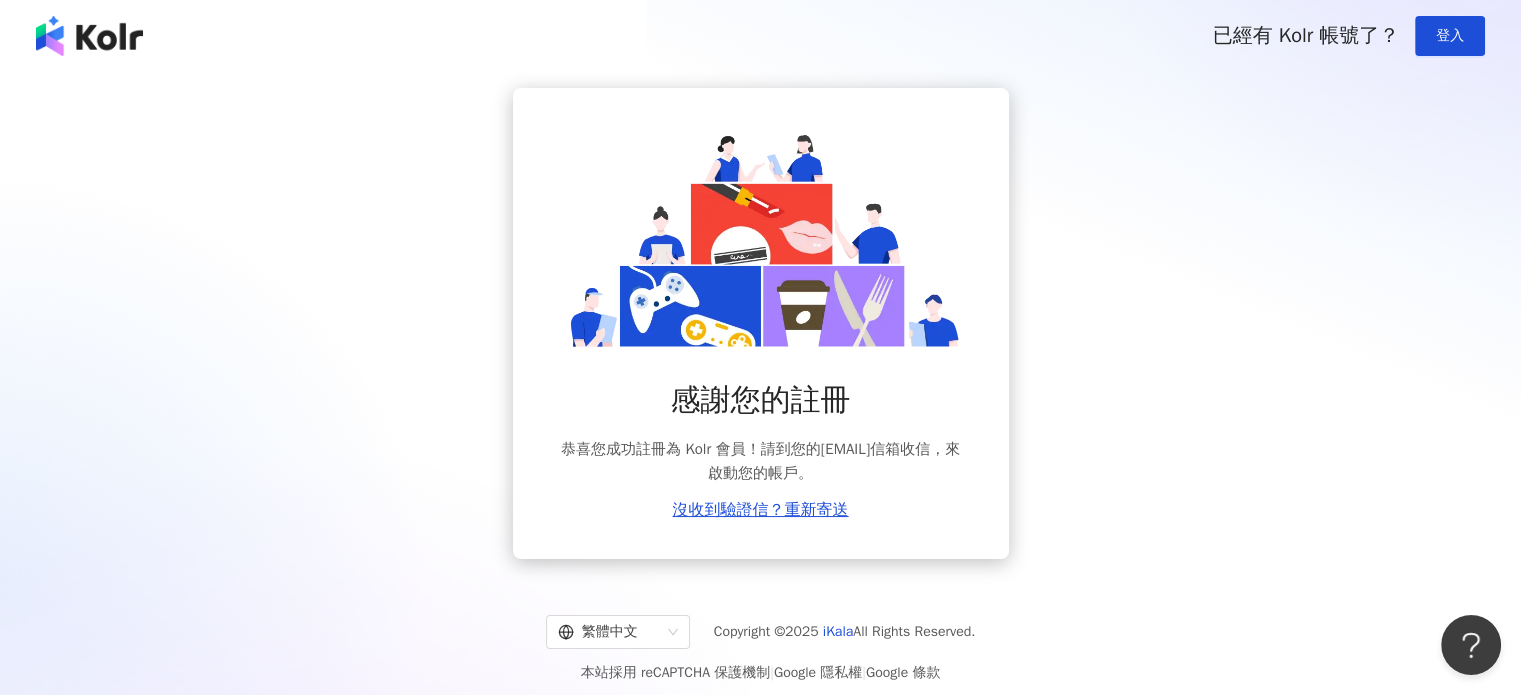 drag, startPoint x: 644, startPoint y: 467, endPoint x: 776, endPoint y: 472, distance: 132.09467 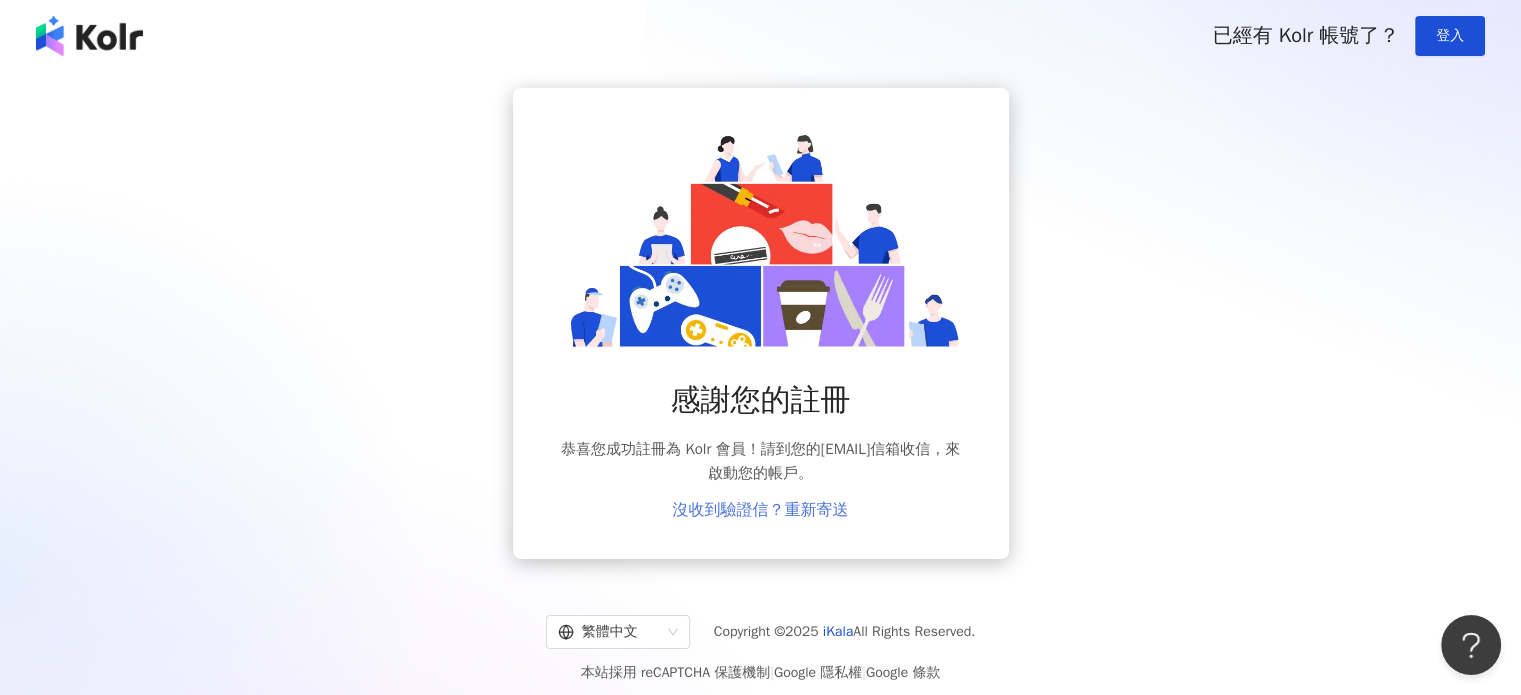 click on "沒收到驗證信？重新寄送" at bounding box center (761, 510) 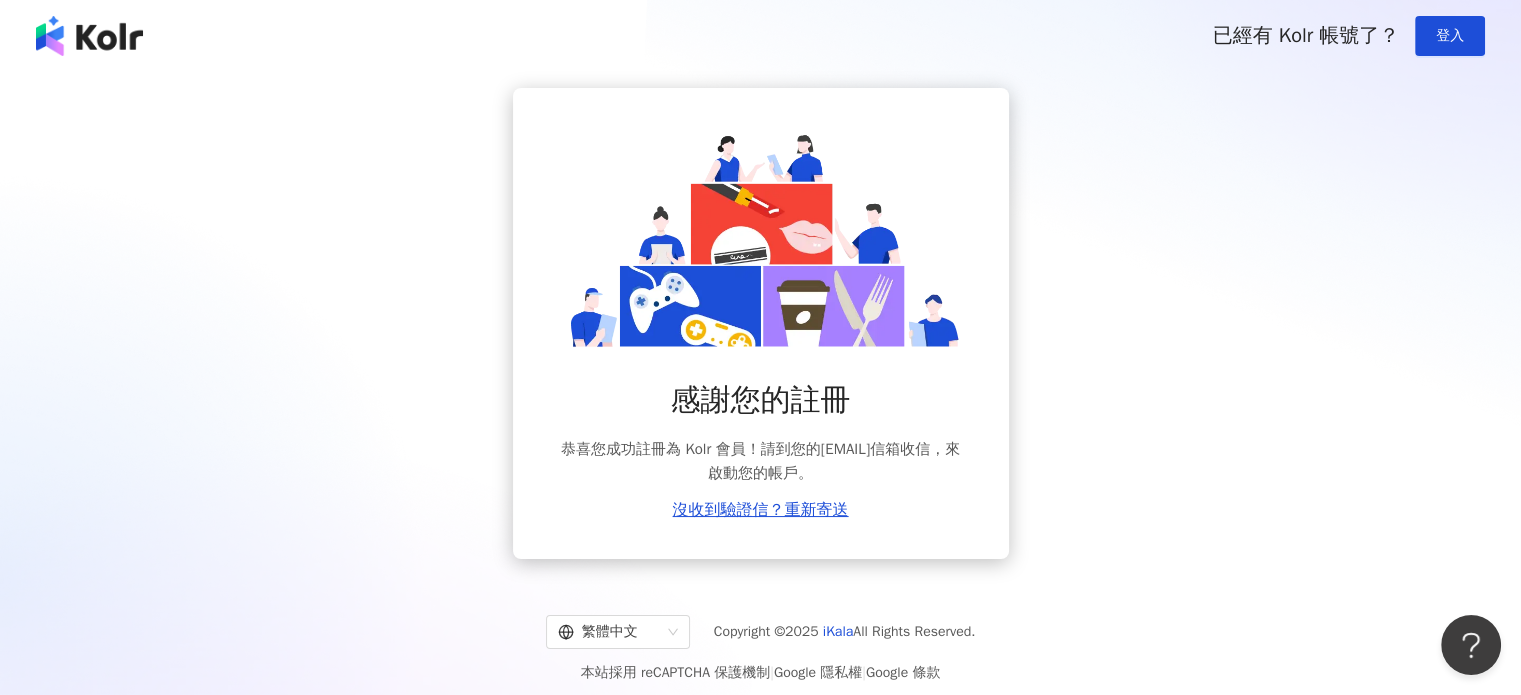 scroll, scrollTop: 0, scrollLeft: 0, axis: both 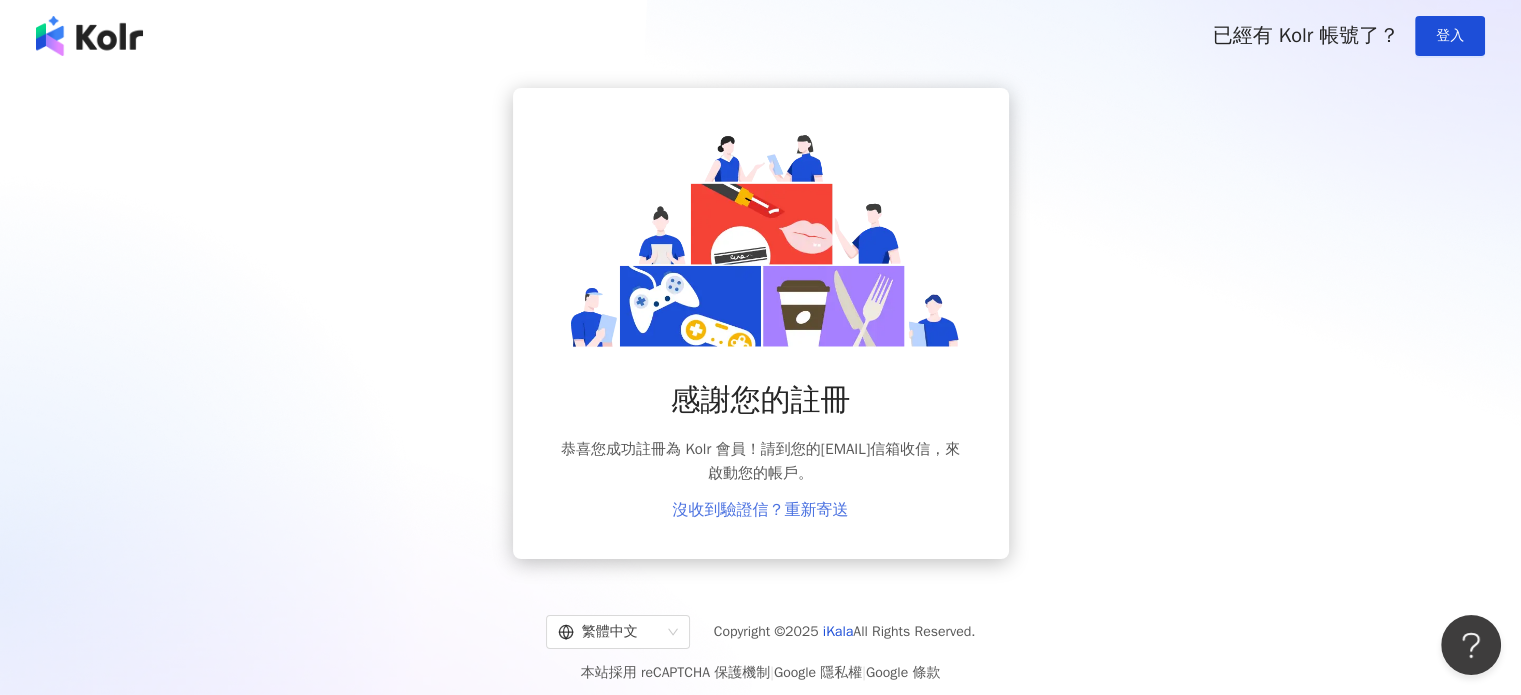 click on "沒收到驗證信？重新寄送" at bounding box center [761, 510] 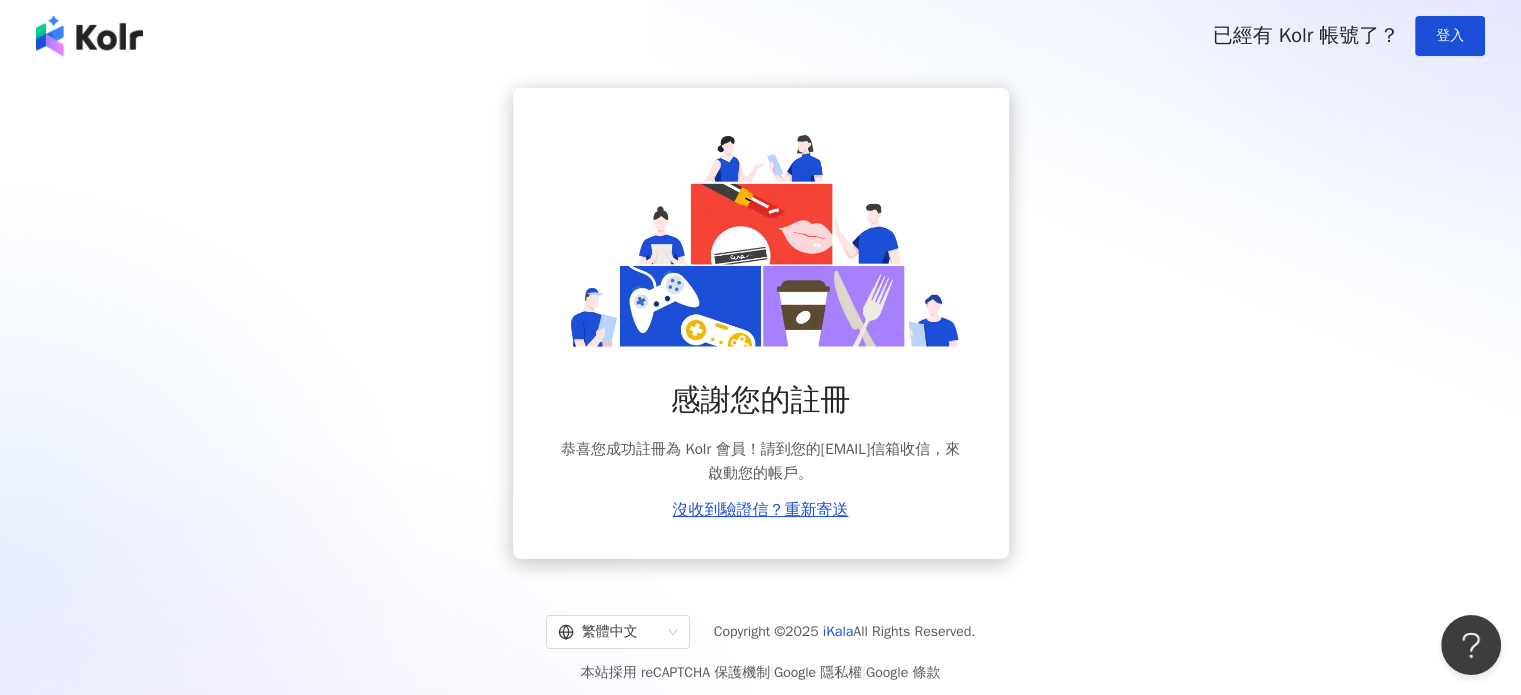 drag, startPoint x: 565, startPoint y: 475, endPoint x: 761, endPoint y: 474, distance: 196.00255 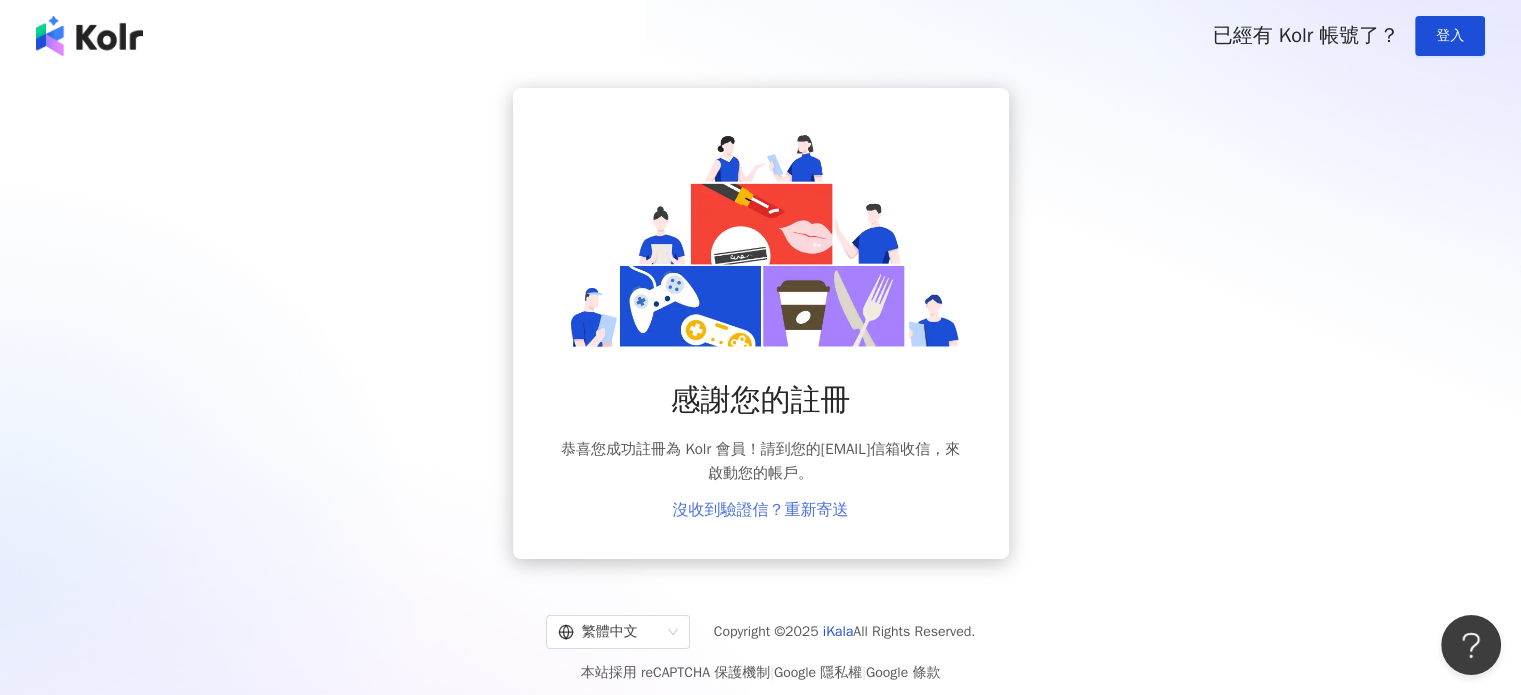 click on "沒收到驗證信？重新寄送" at bounding box center [761, 510] 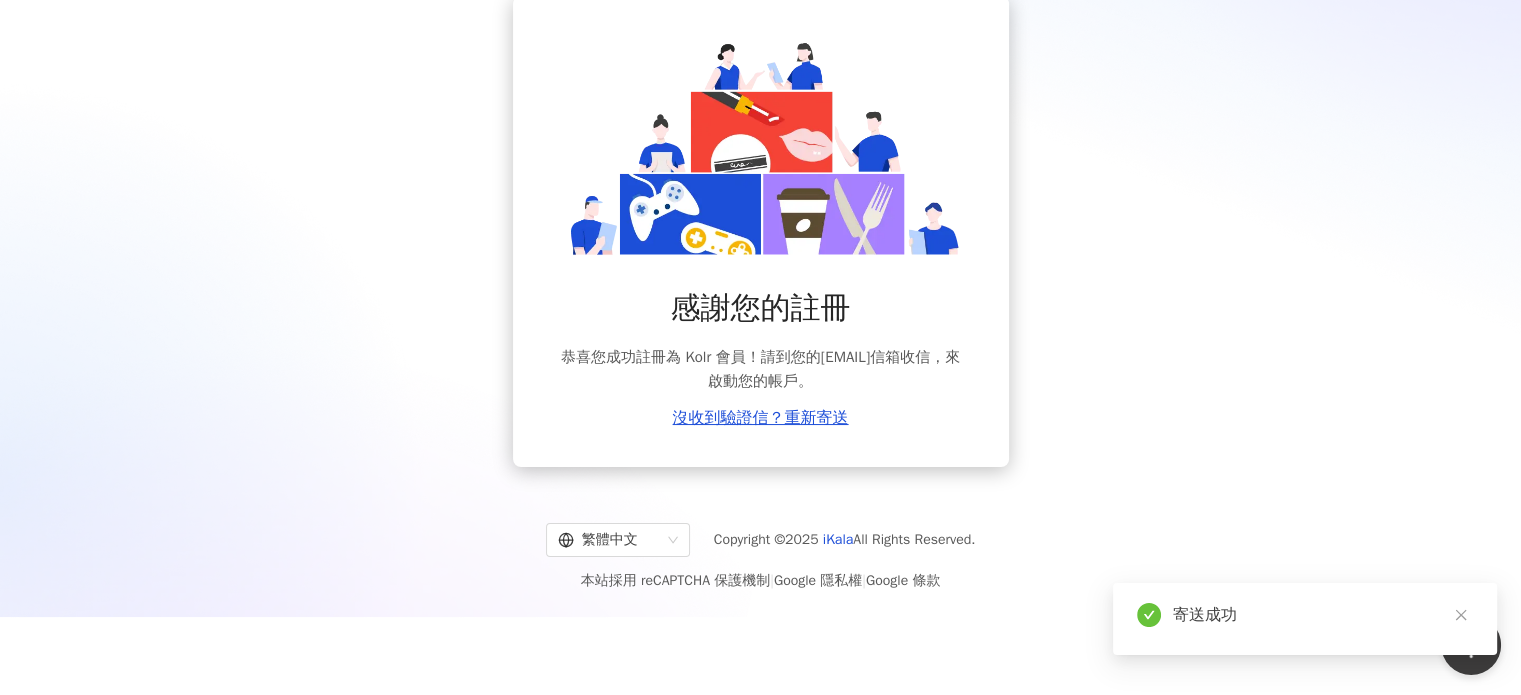 scroll, scrollTop: 0, scrollLeft: 0, axis: both 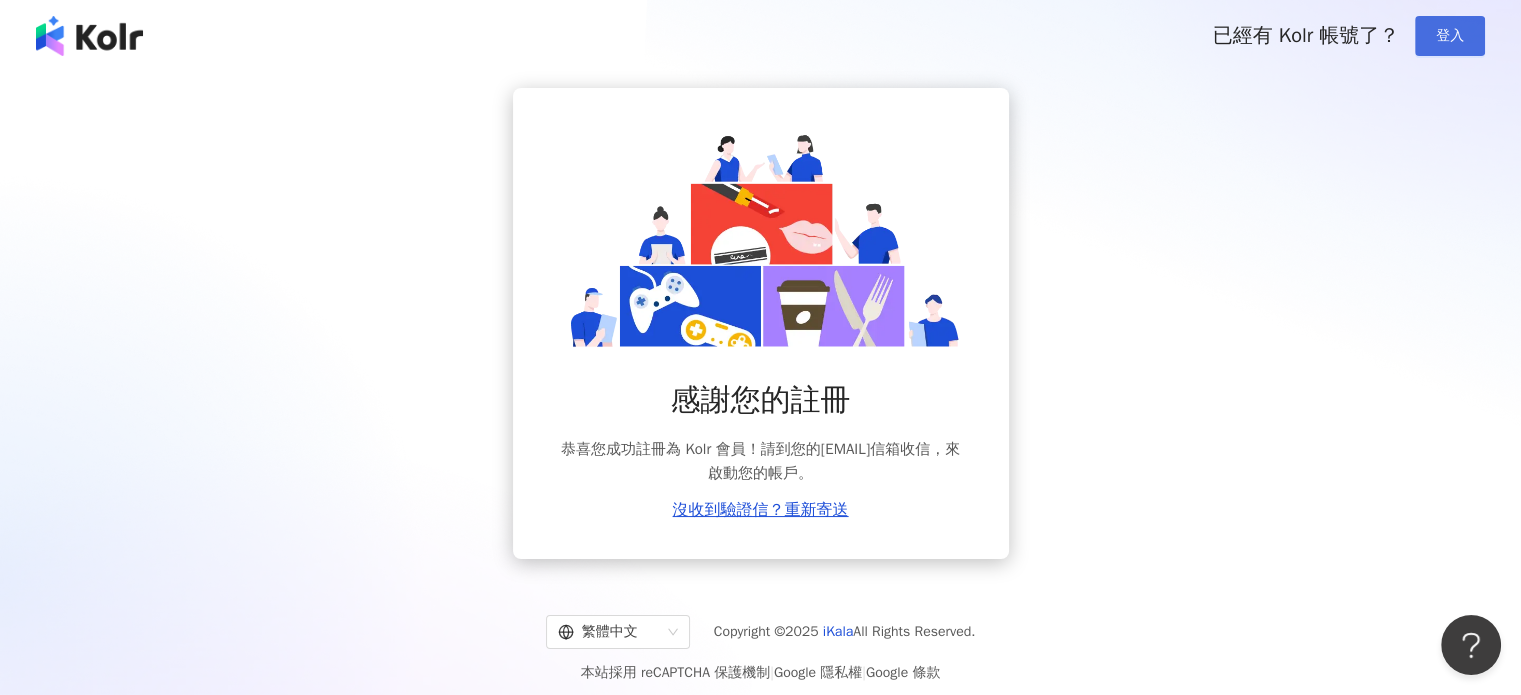 click on "登入" at bounding box center [1450, 36] 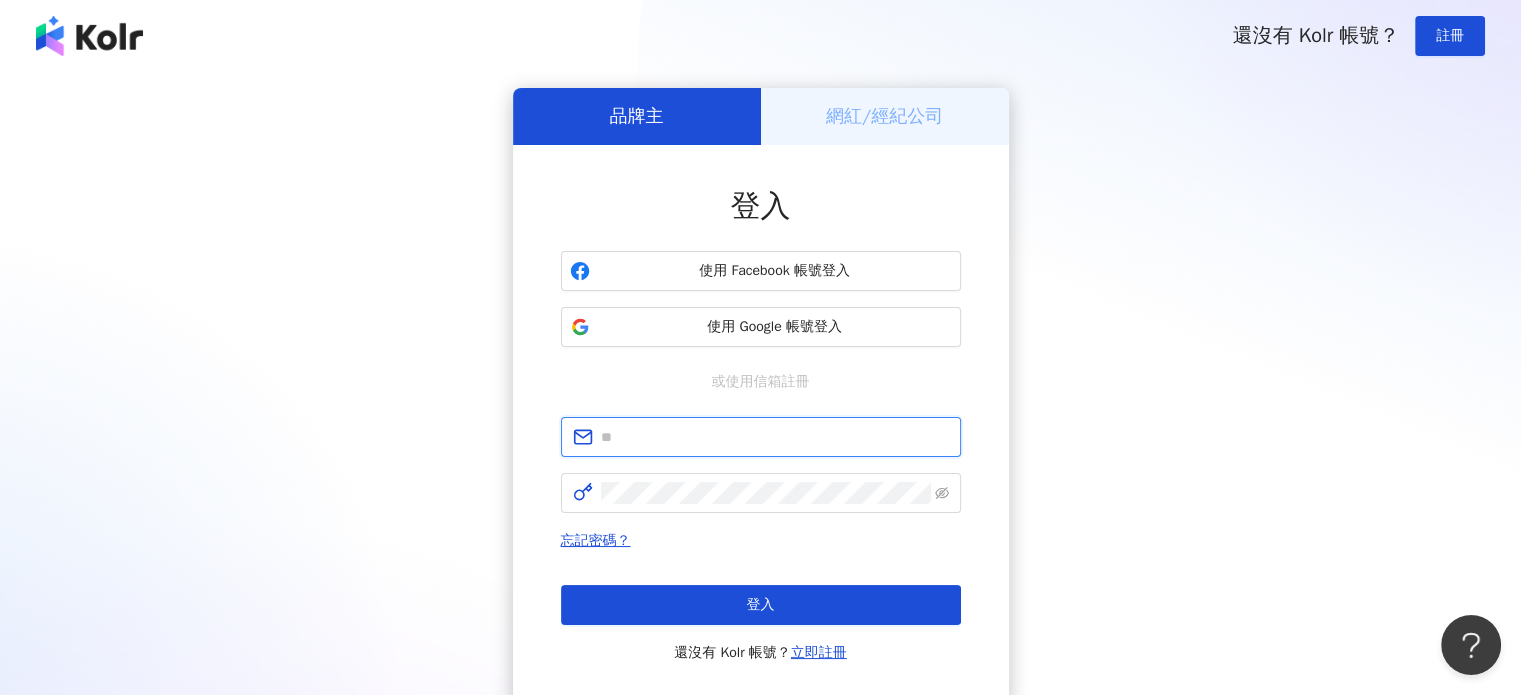 click at bounding box center [775, 437] 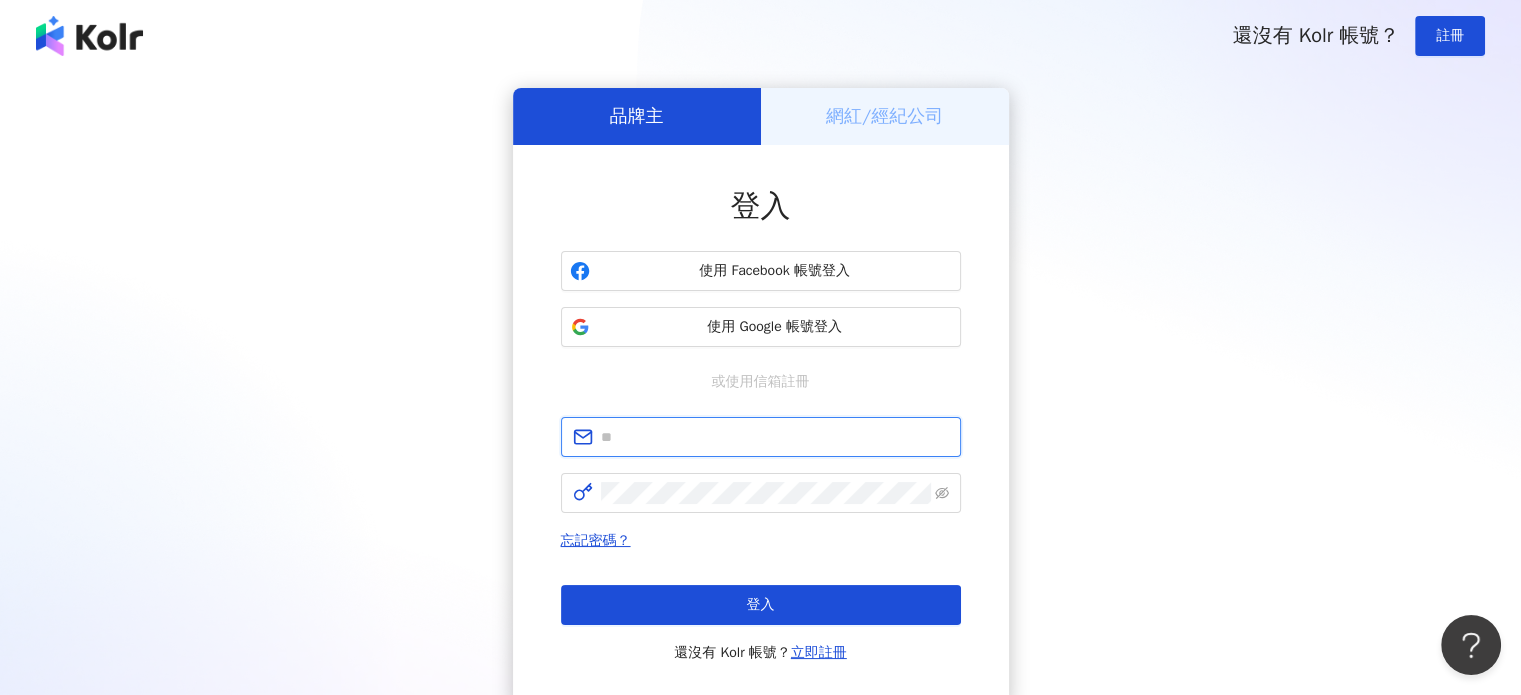 type on "**********" 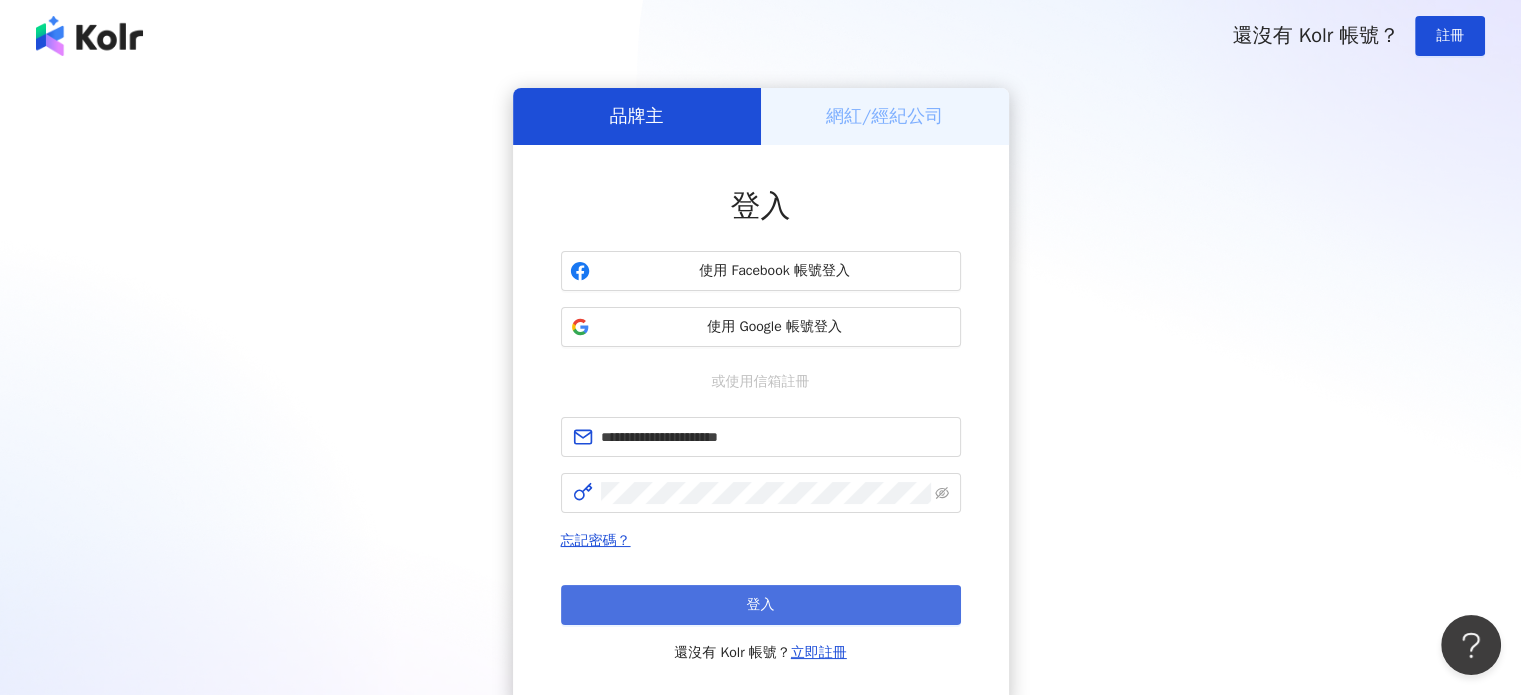 click on "登入" at bounding box center (761, 605) 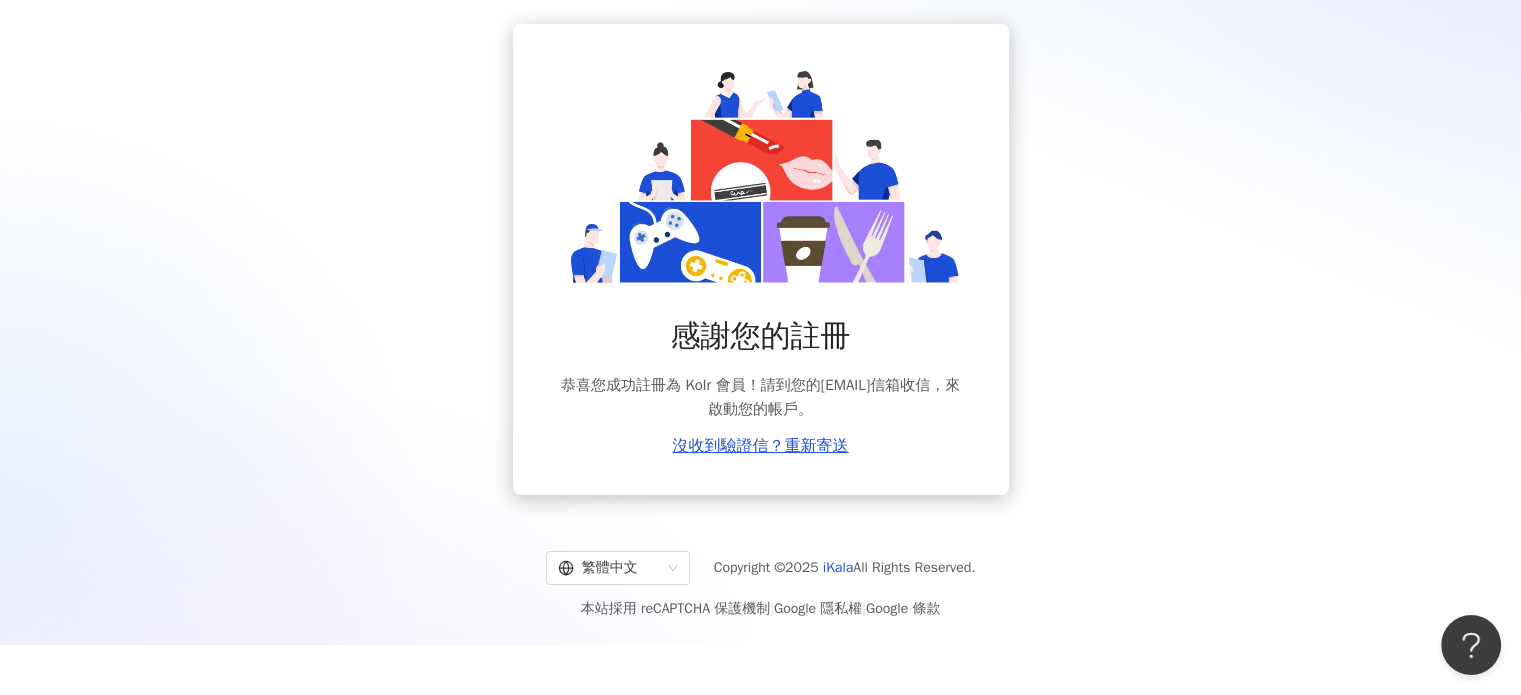 scroll, scrollTop: 92, scrollLeft: 0, axis: vertical 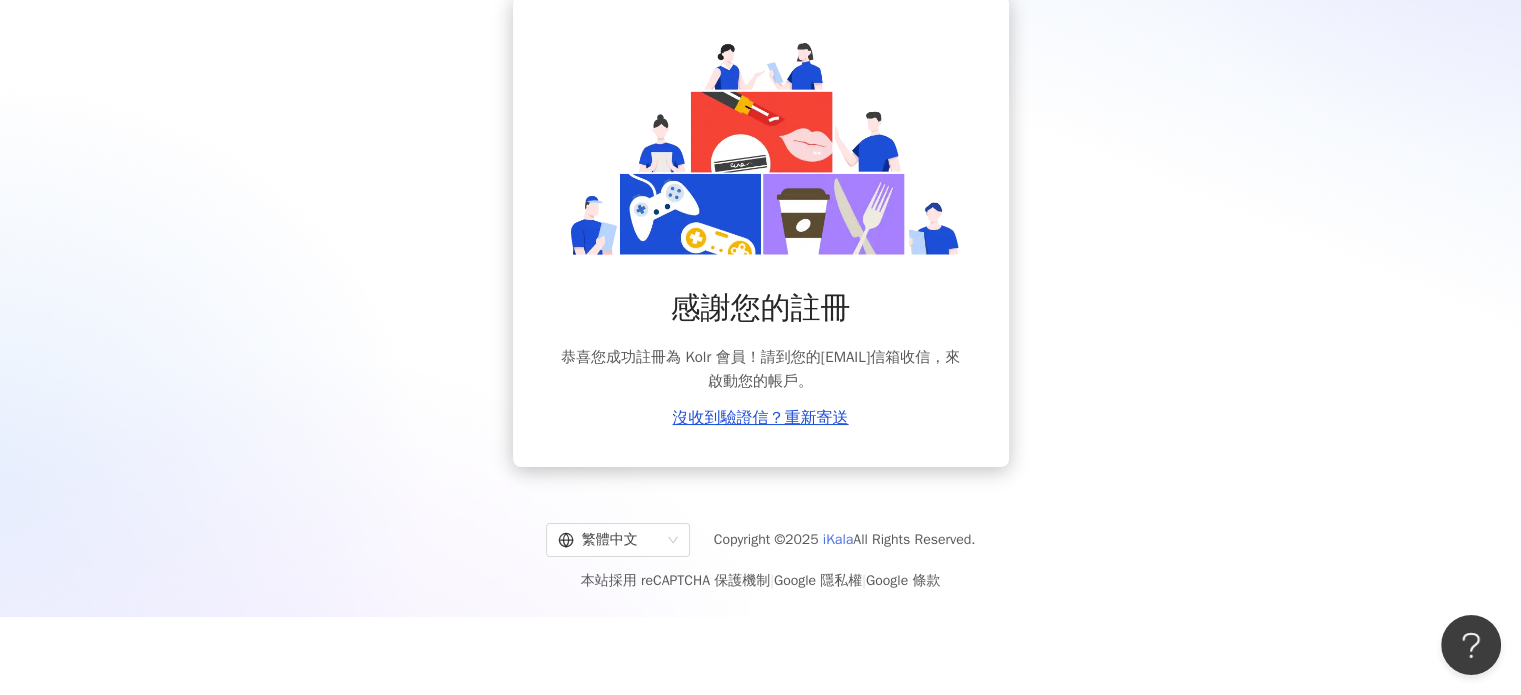 click on "iKala" at bounding box center (838, 539) 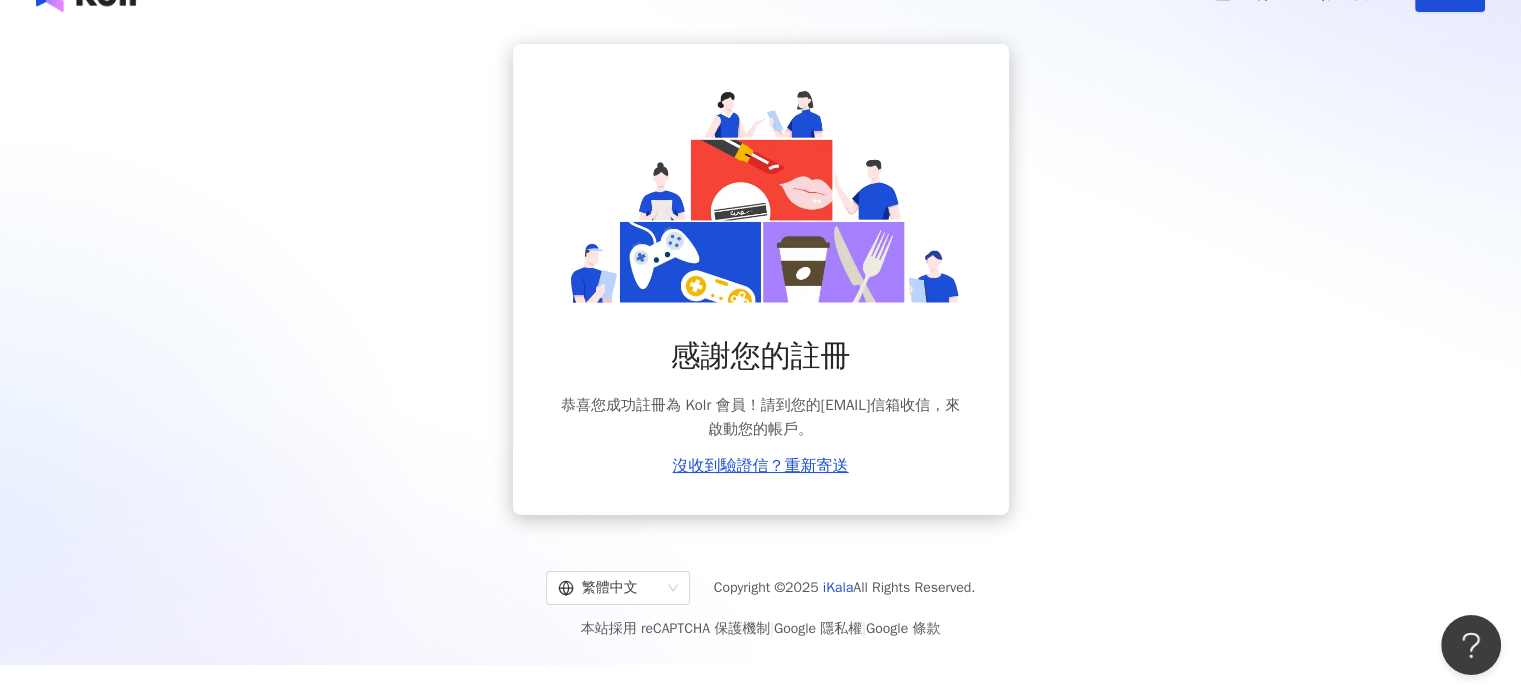 scroll, scrollTop: 0, scrollLeft: 0, axis: both 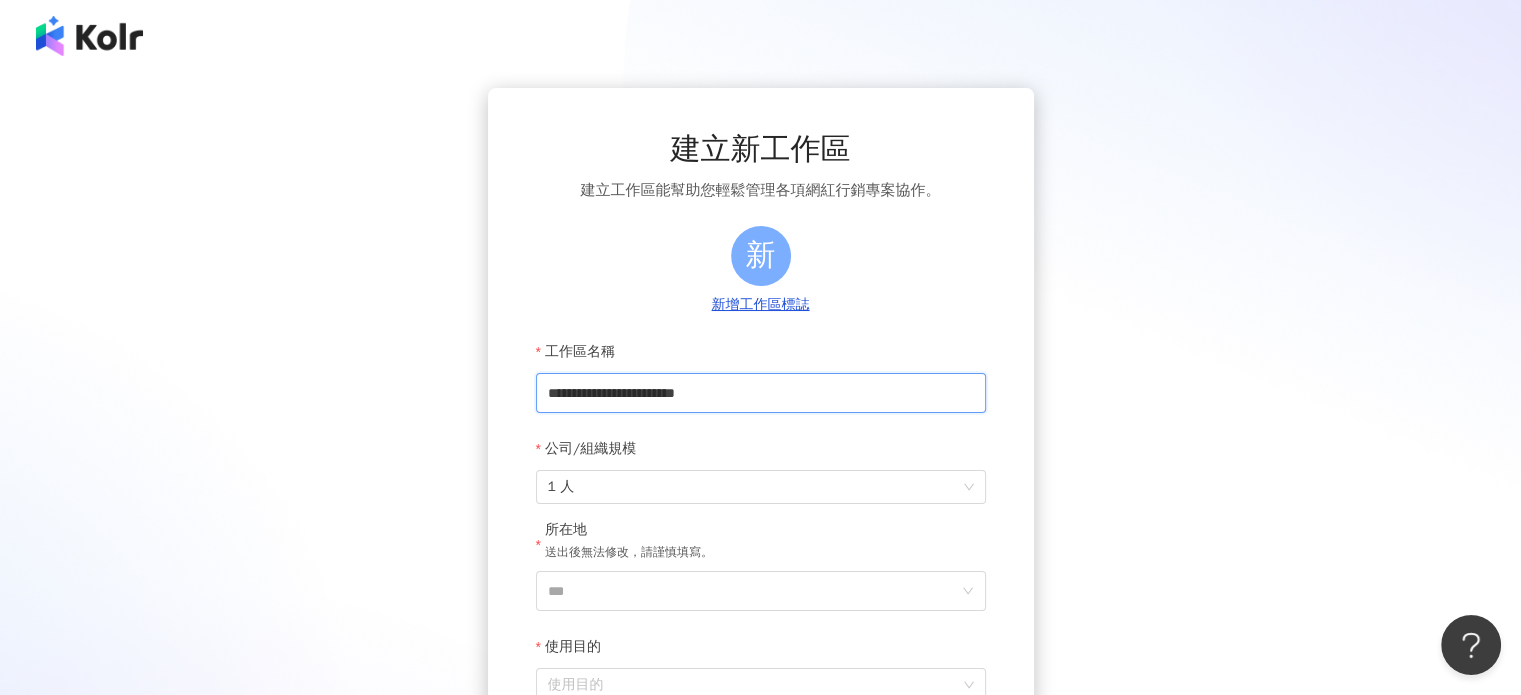 click on "**********" at bounding box center (761, 393) 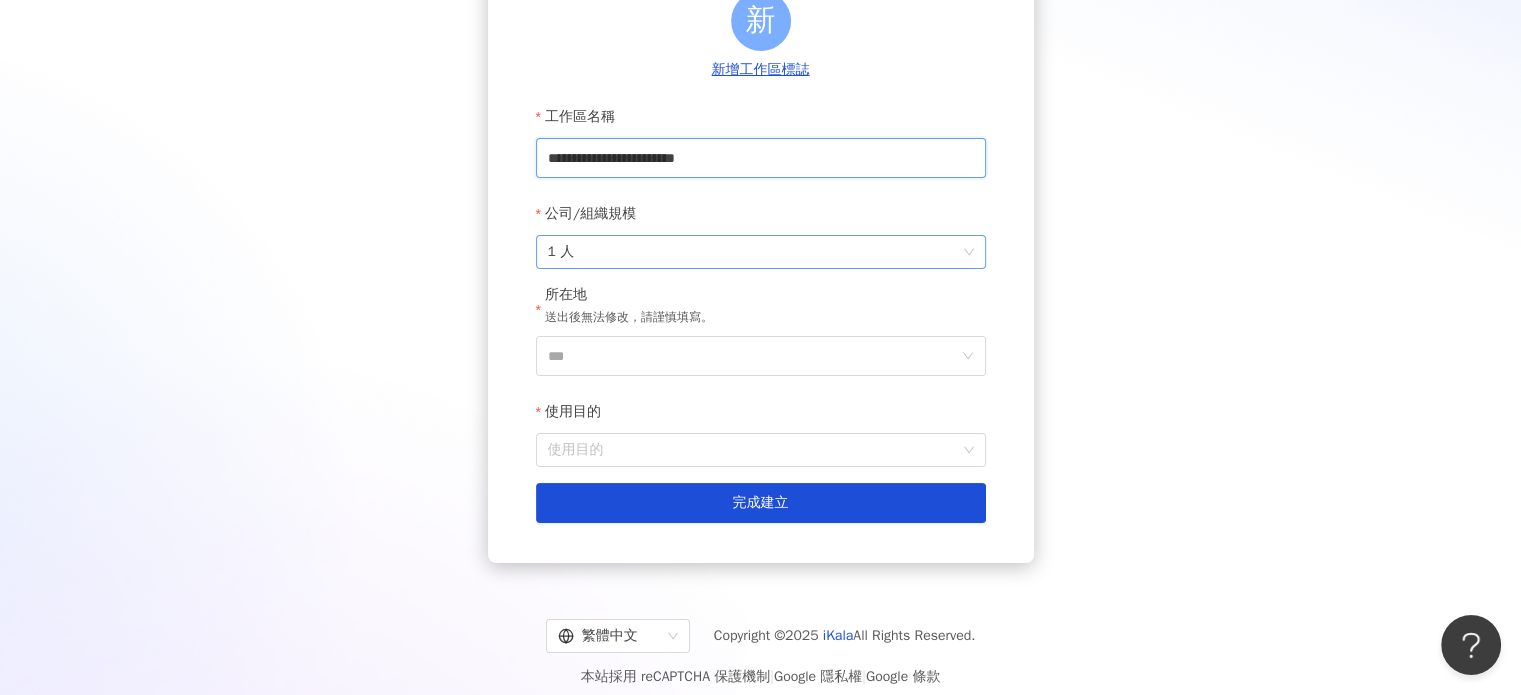 scroll, scrollTop: 251, scrollLeft: 0, axis: vertical 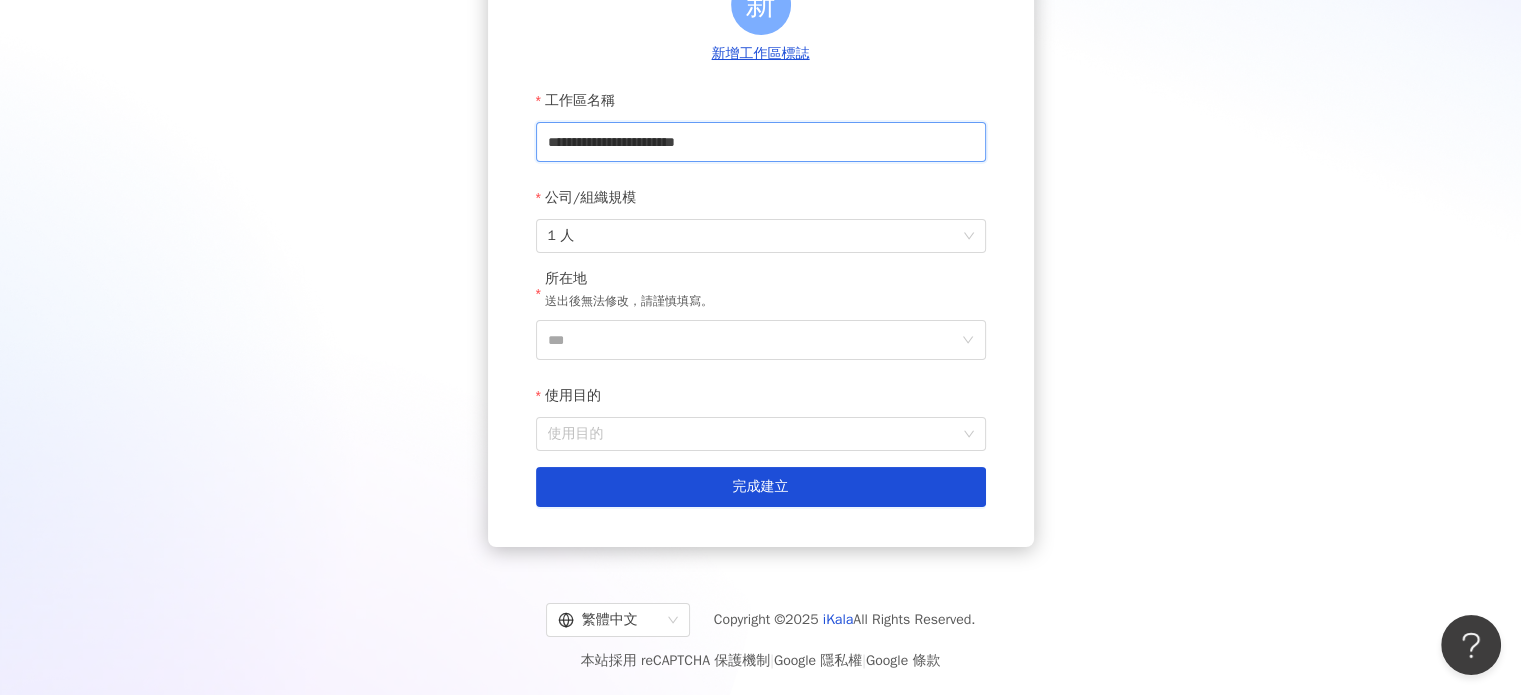 drag, startPoint x: 677, startPoint y: 139, endPoint x: 604, endPoint y: 139, distance: 73 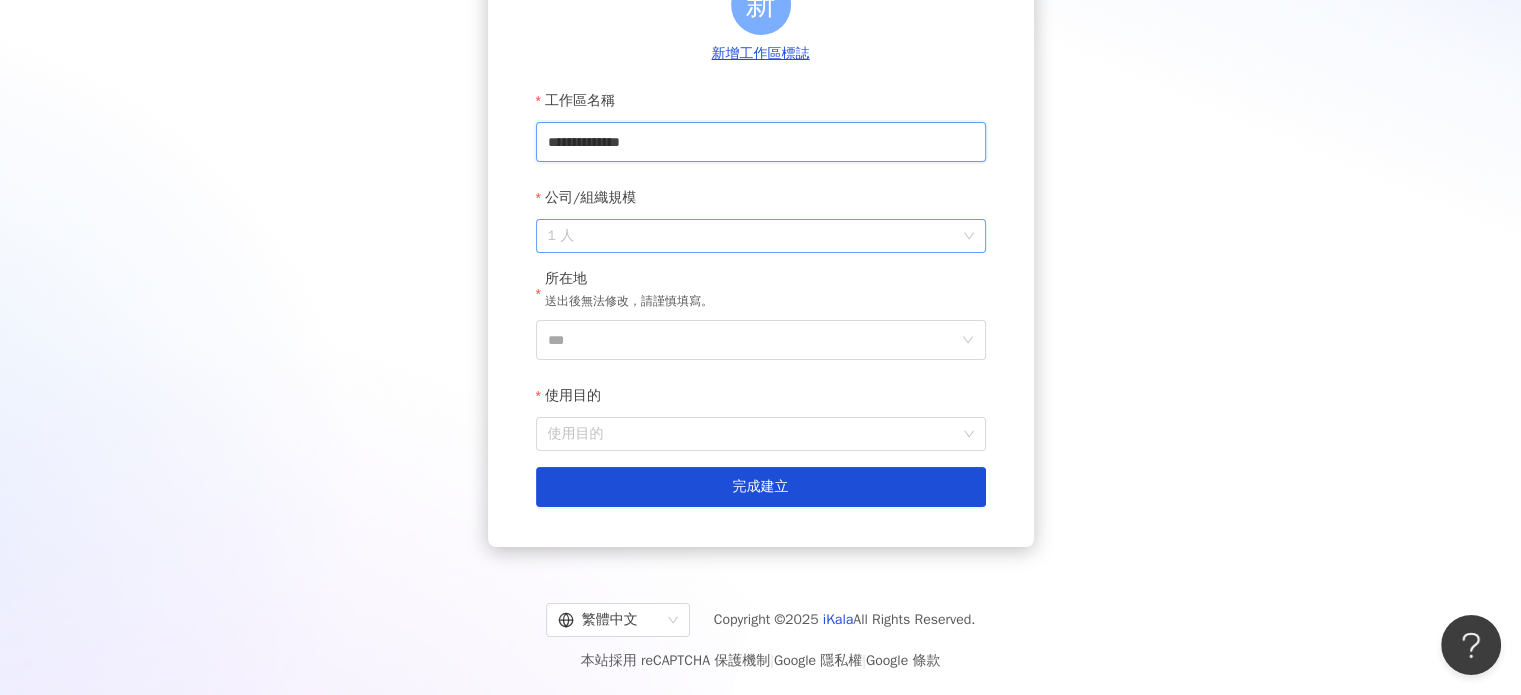 click on "1 人" at bounding box center (761, 236) 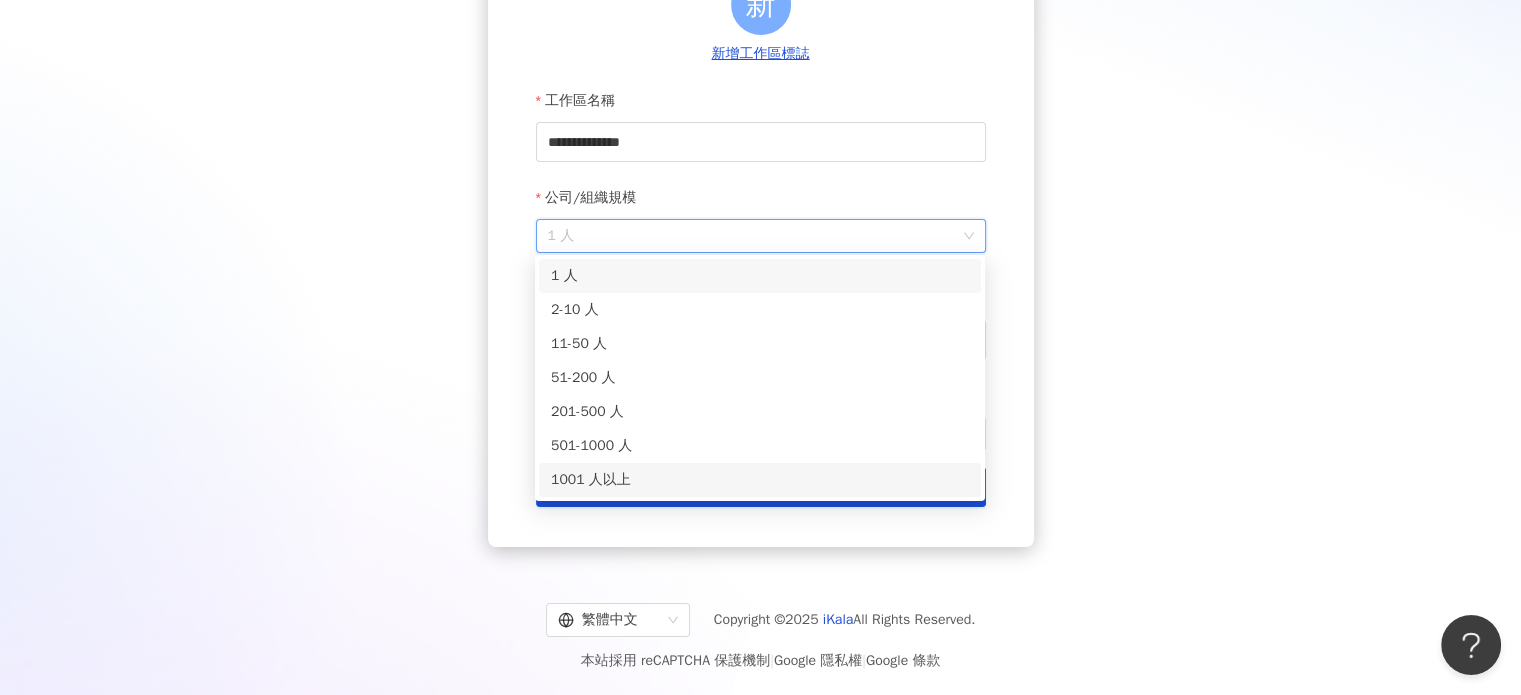click on "1001 人以上" at bounding box center (760, 480) 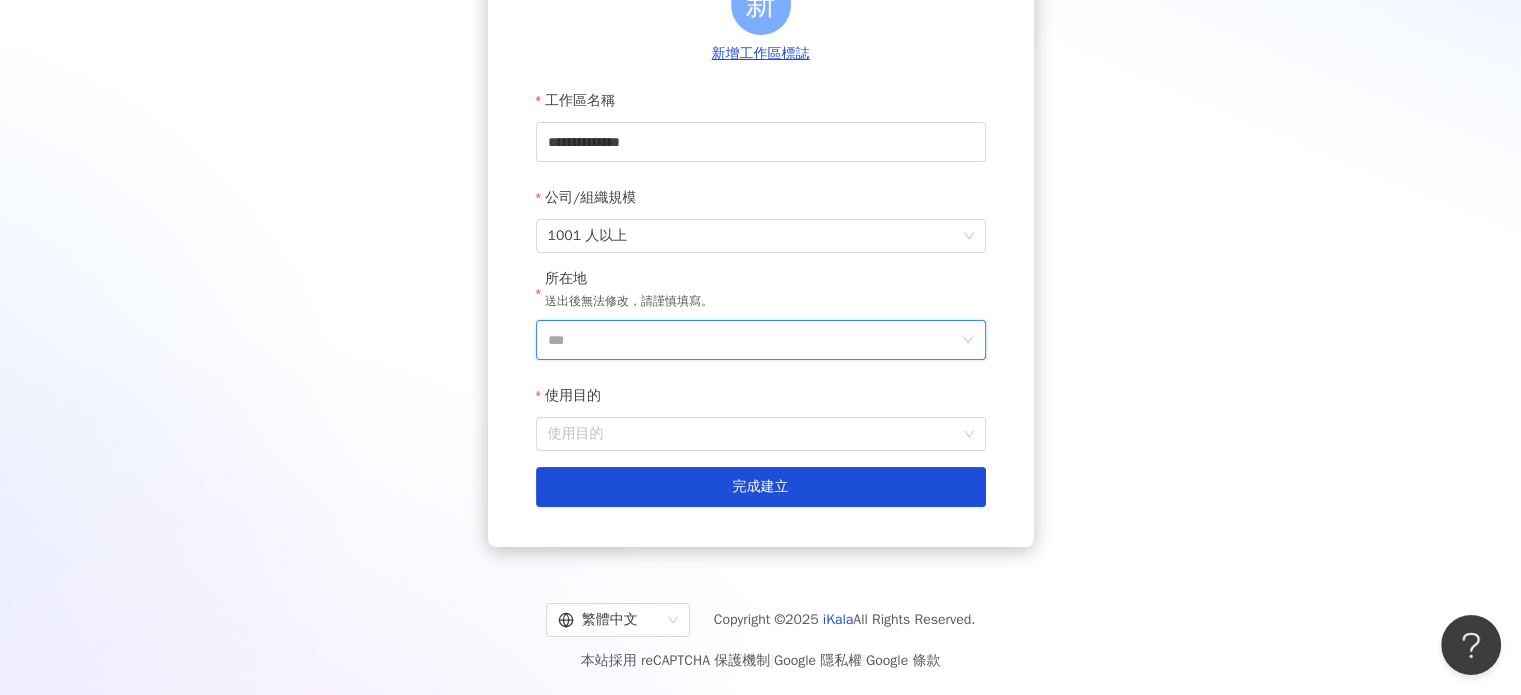click on "***" at bounding box center (753, 340) 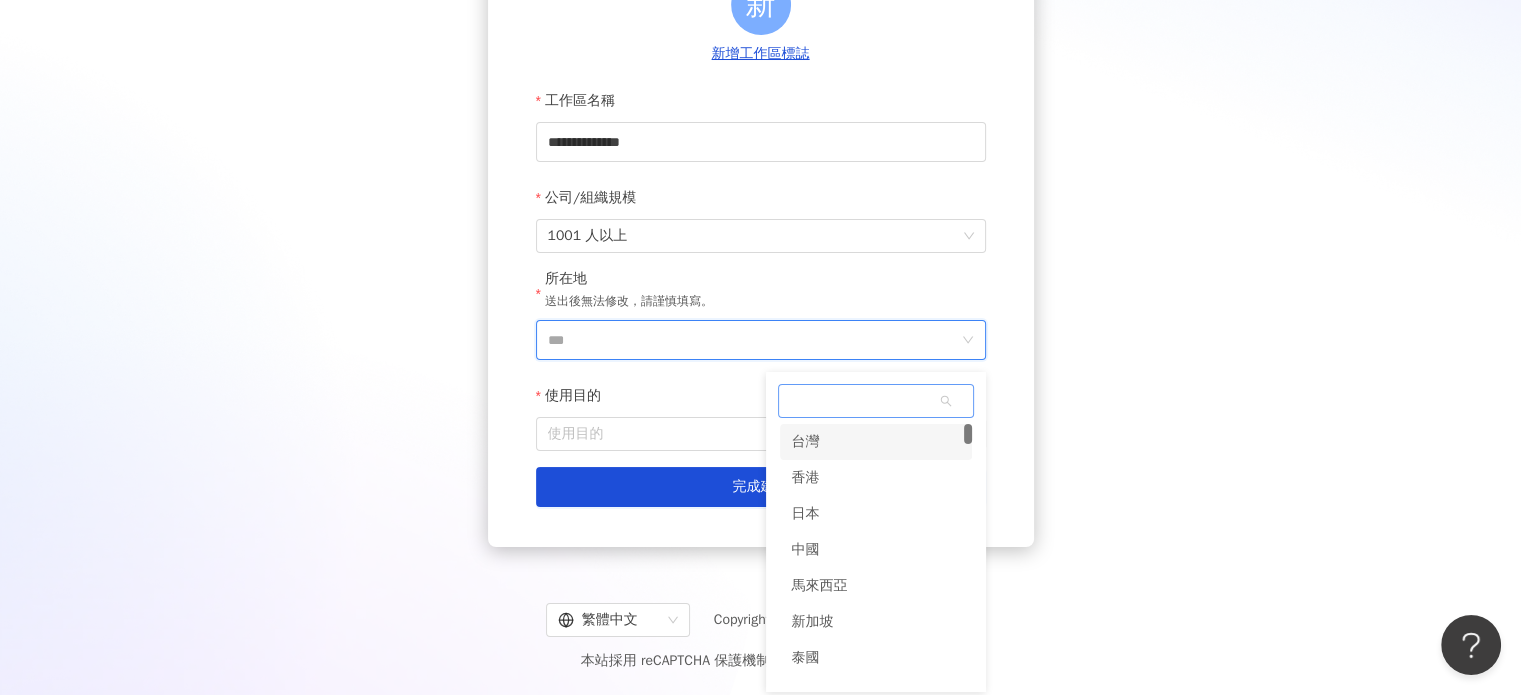 click on "台灣" at bounding box center [806, 442] 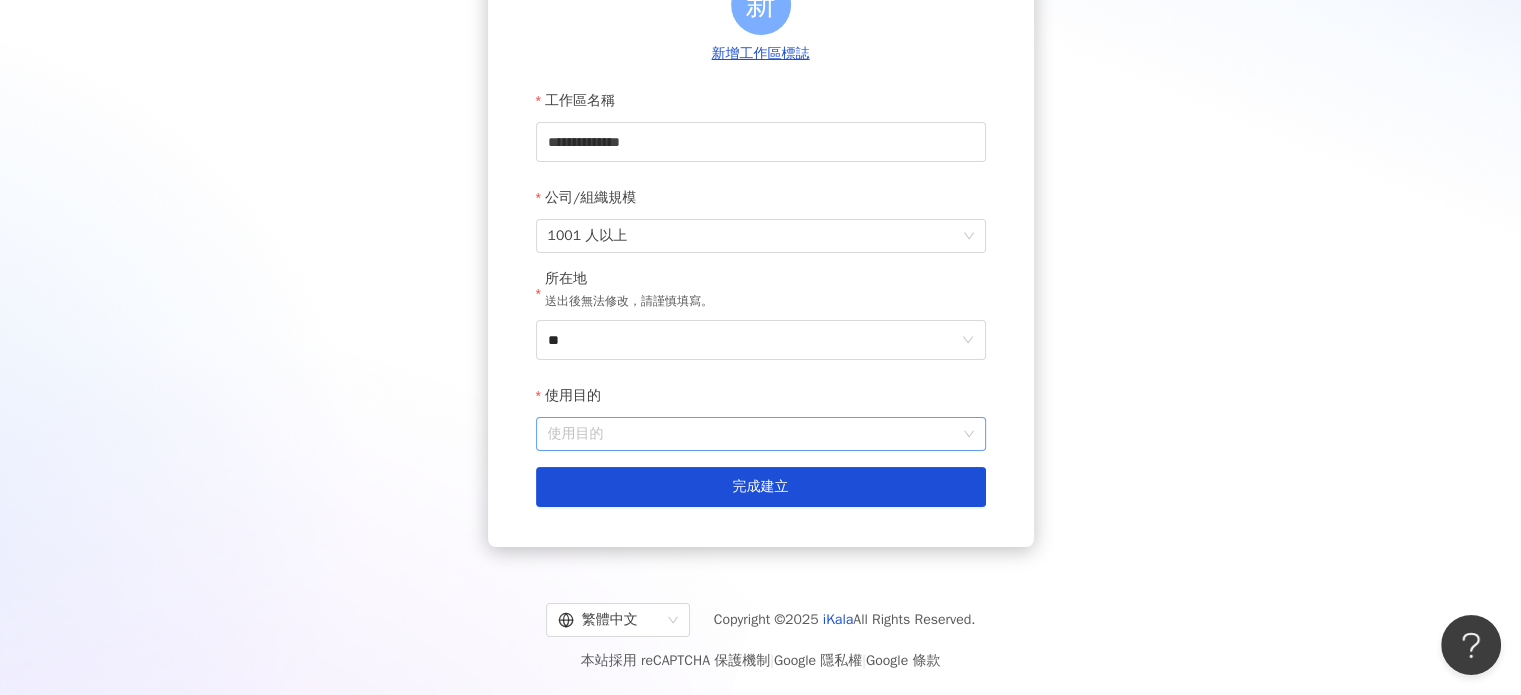 click on "使用目的" at bounding box center (761, 434) 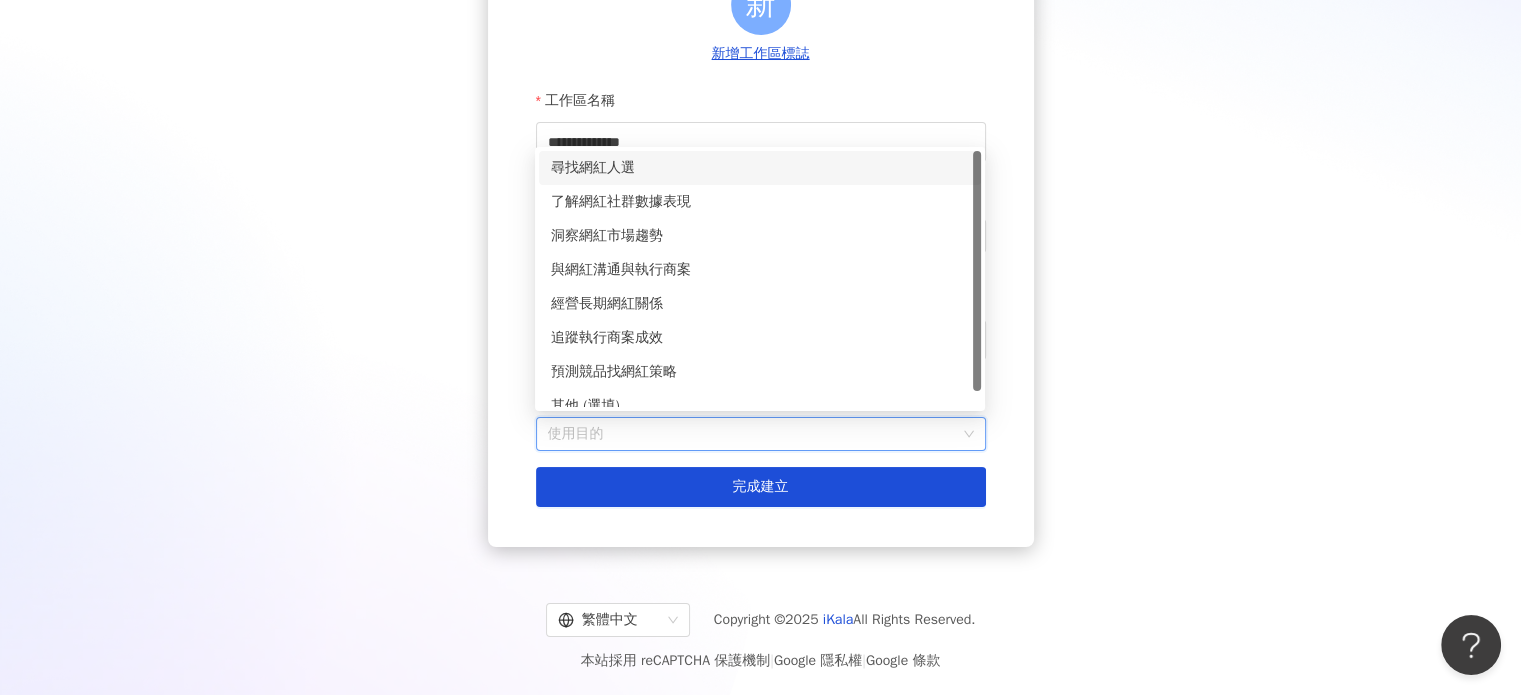 click on "尋找網紅人選" at bounding box center (760, 168) 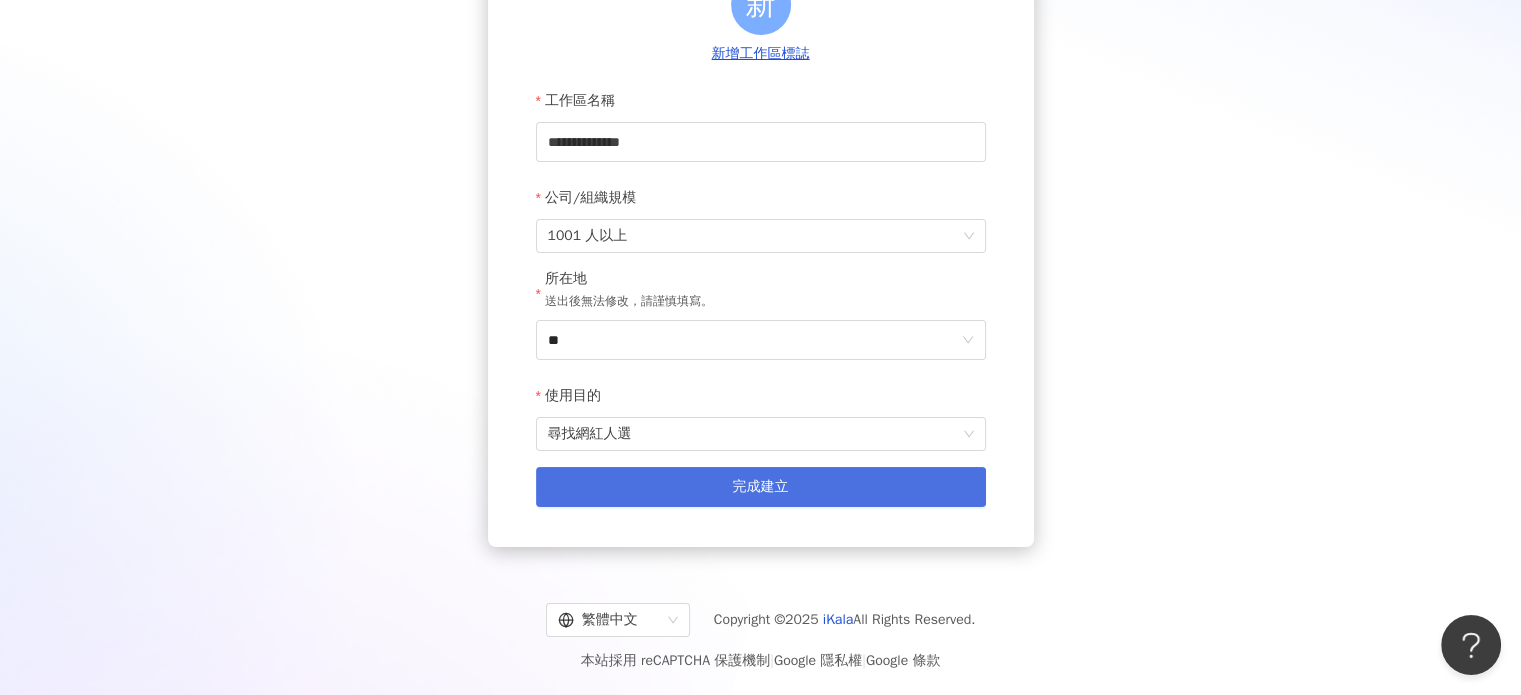 click on "完成建立" at bounding box center [761, 487] 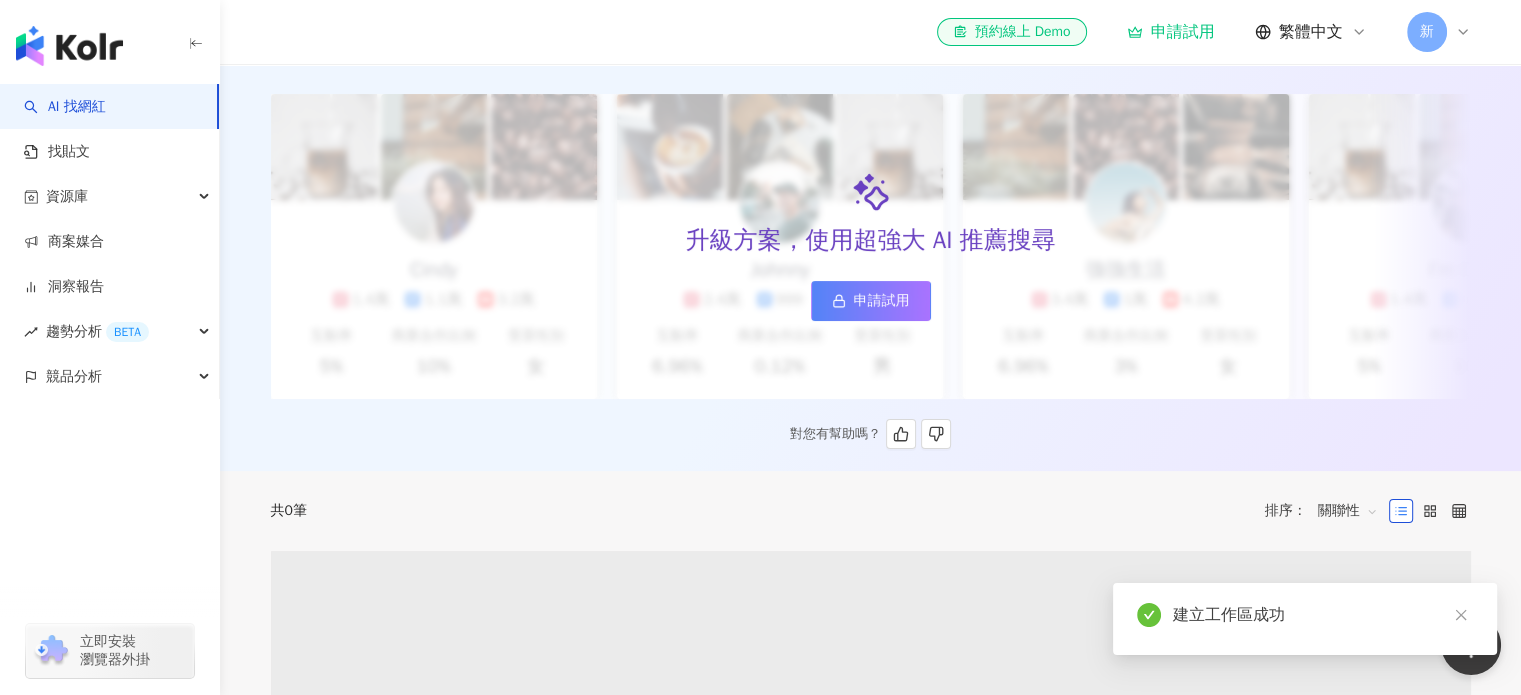 scroll, scrollTop: 0, scrollLeft: 0, axis: both 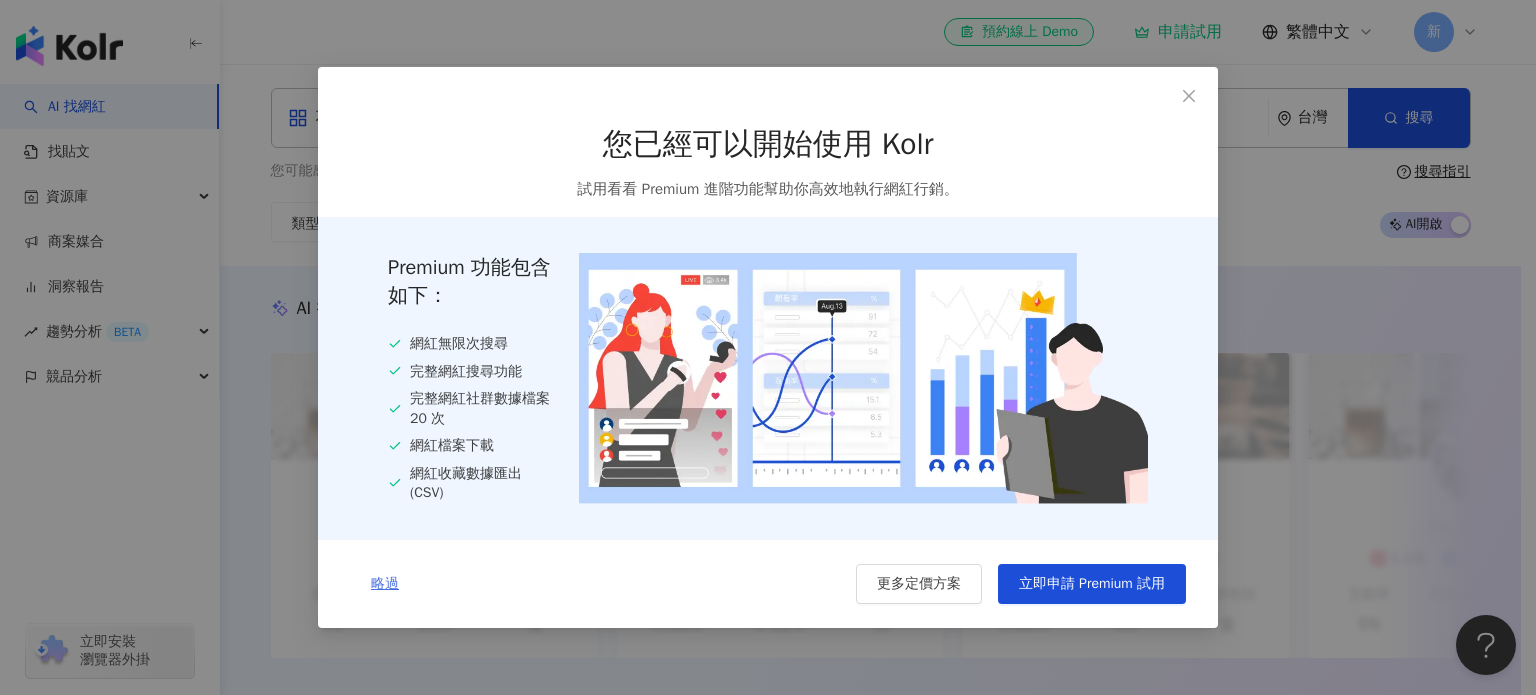 click on "略過" at bounding box center [385, 584] 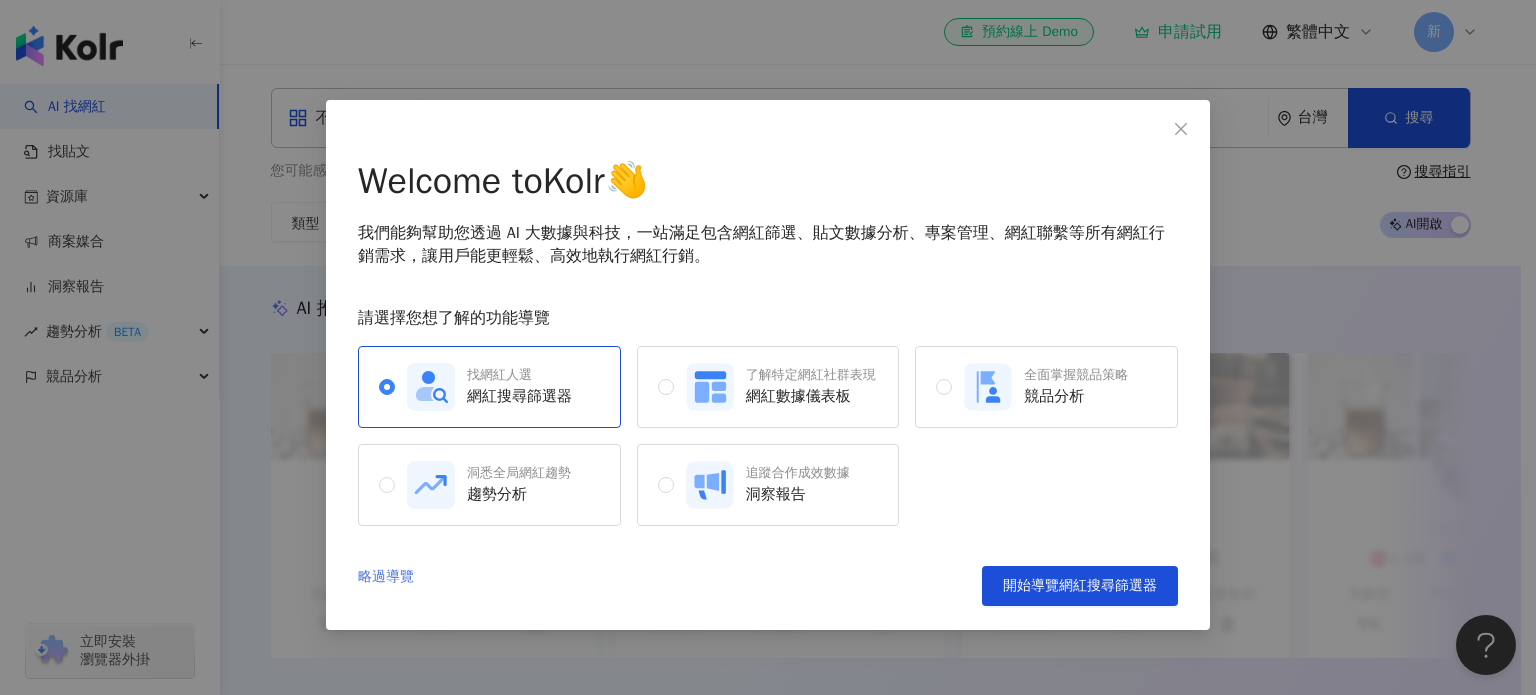 click on "略過導覽" at bounding box center (386, 586) 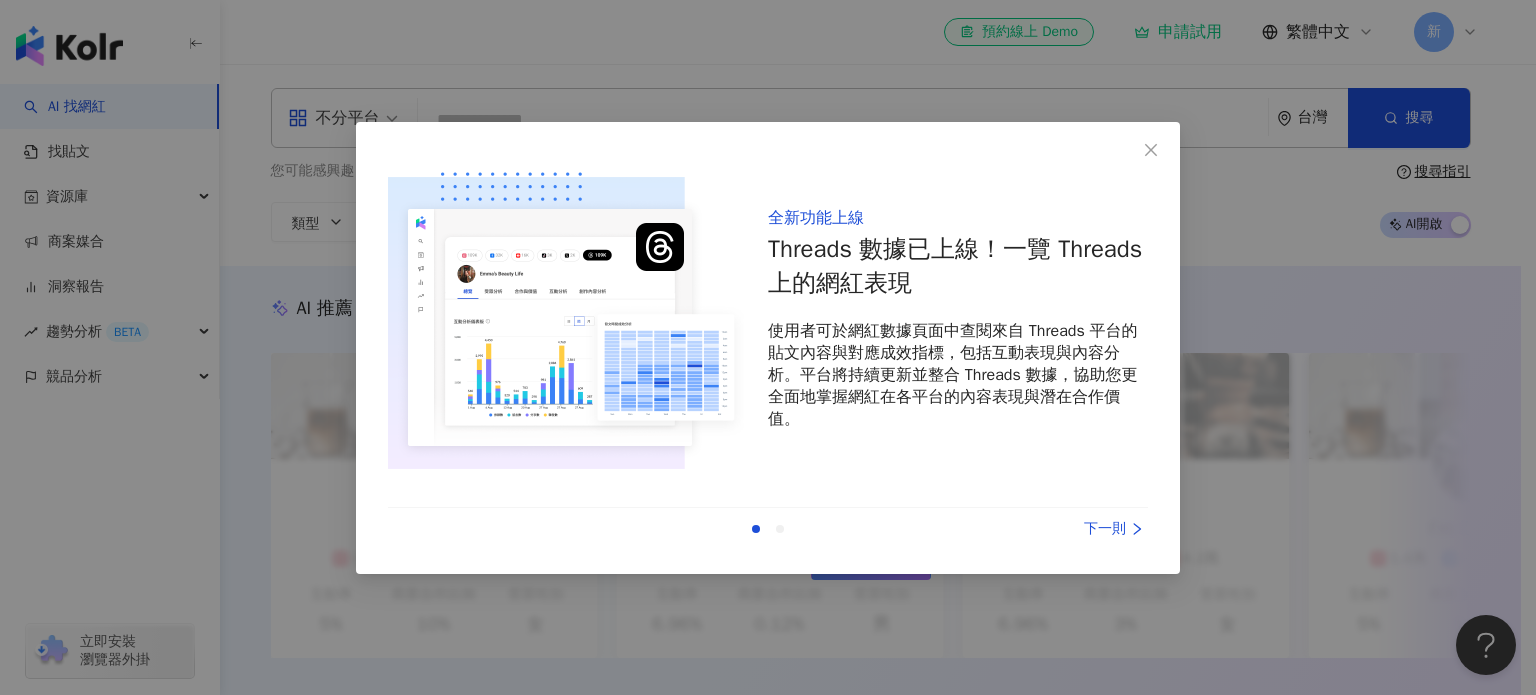 click on "下一則" at bounding box center [1073, 529] 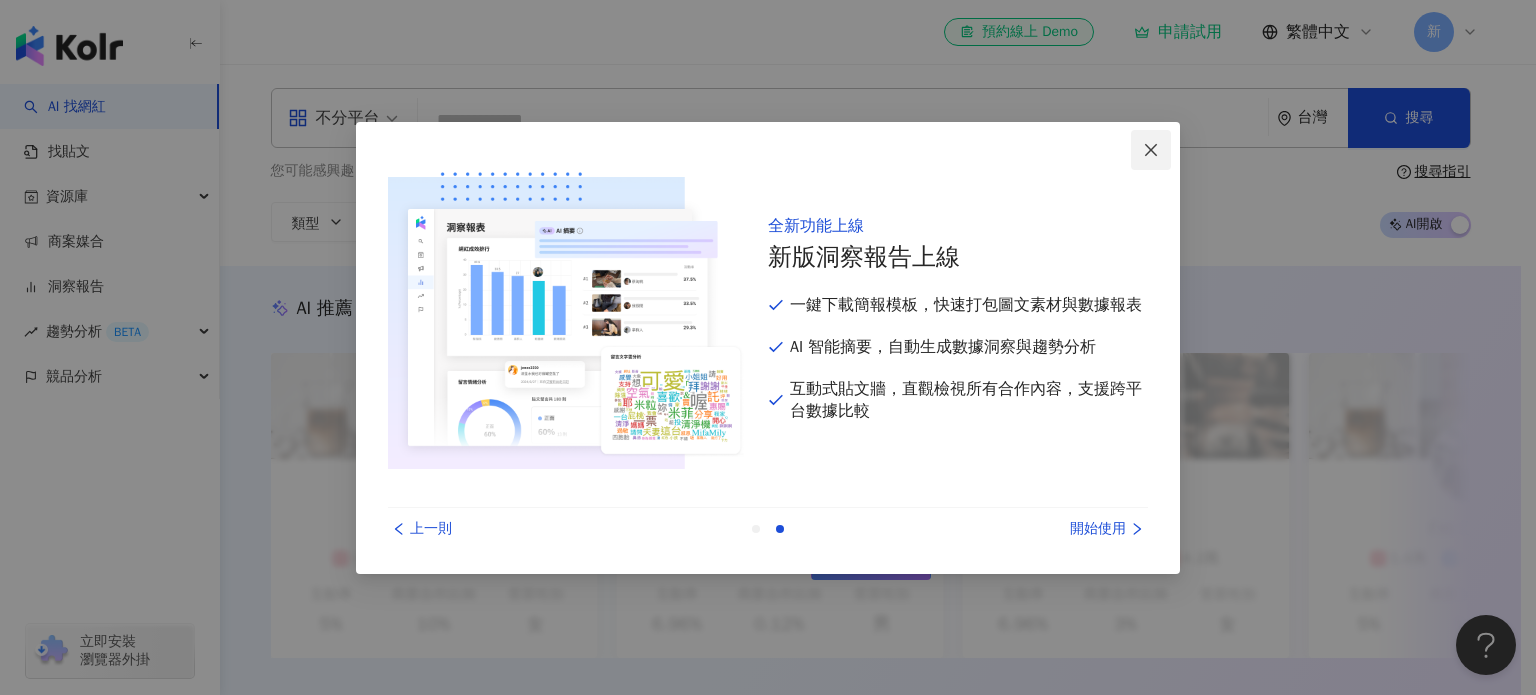 click at bounding box center [1151, 150] 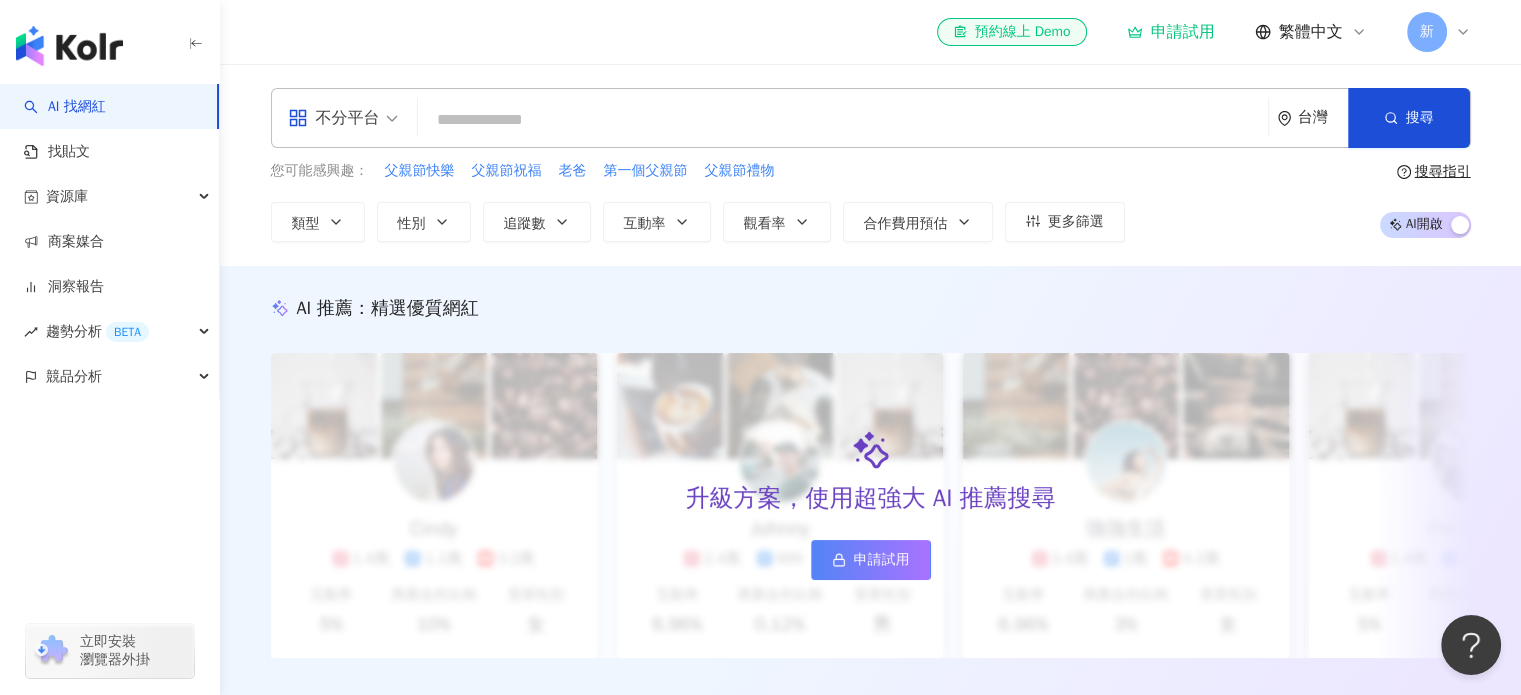 click on "申請試用" at bounding box center [1171, 32] 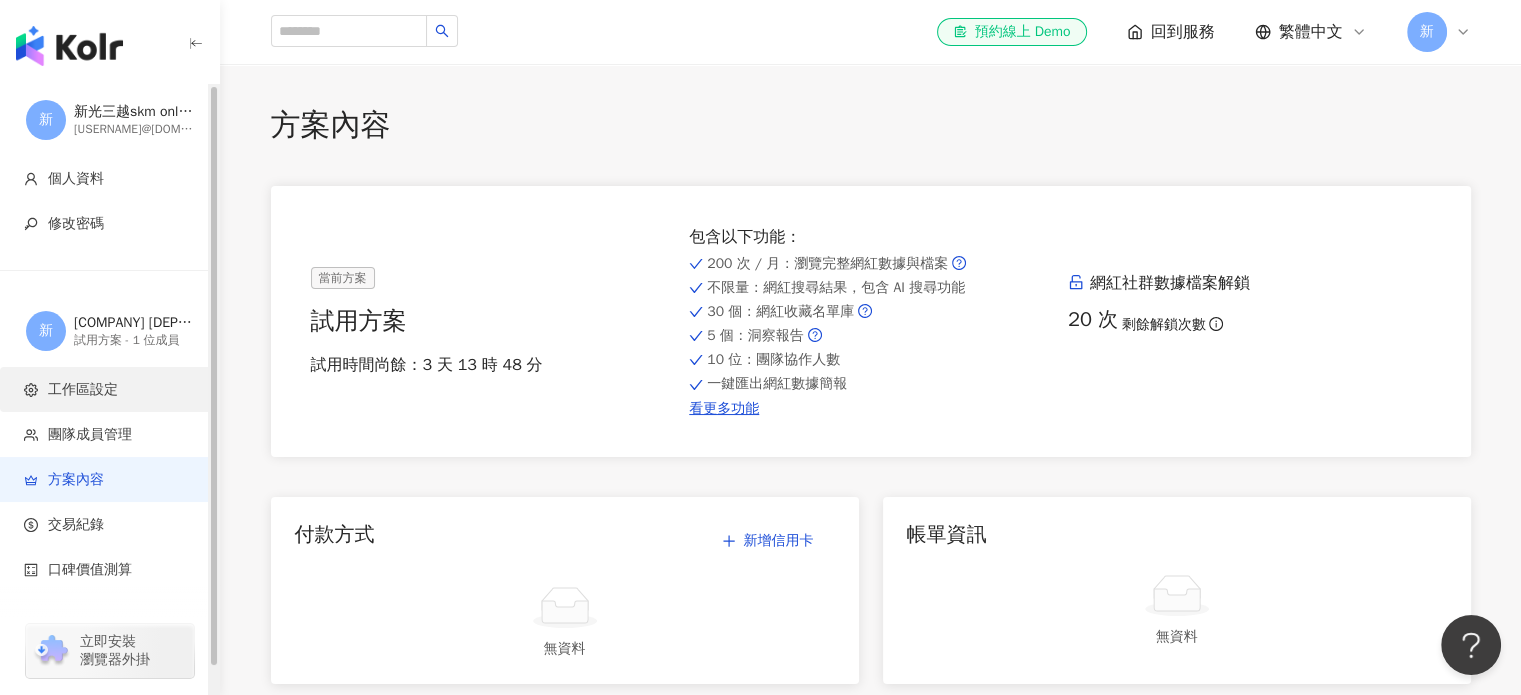 click on "工作區設定" at bounding box center [83, 390] 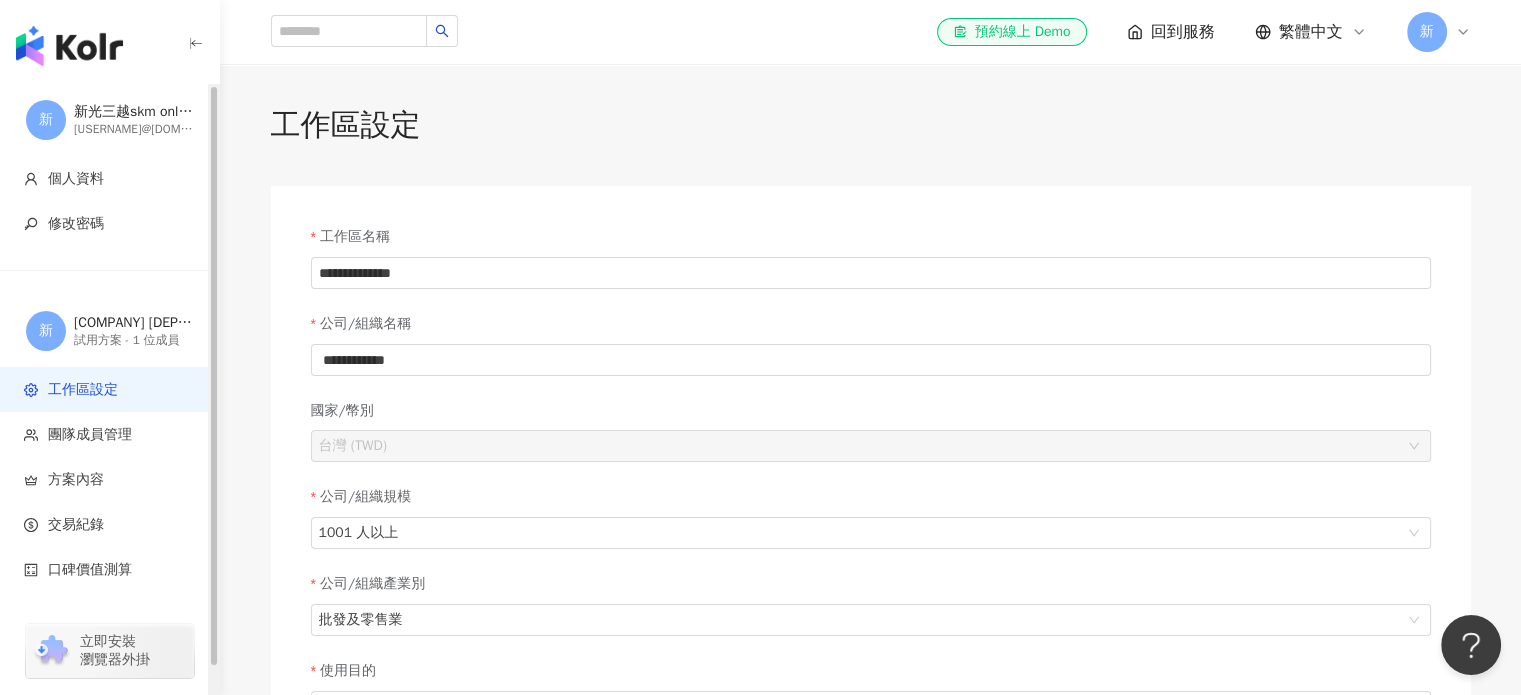 click at bounding box center [69, 46] 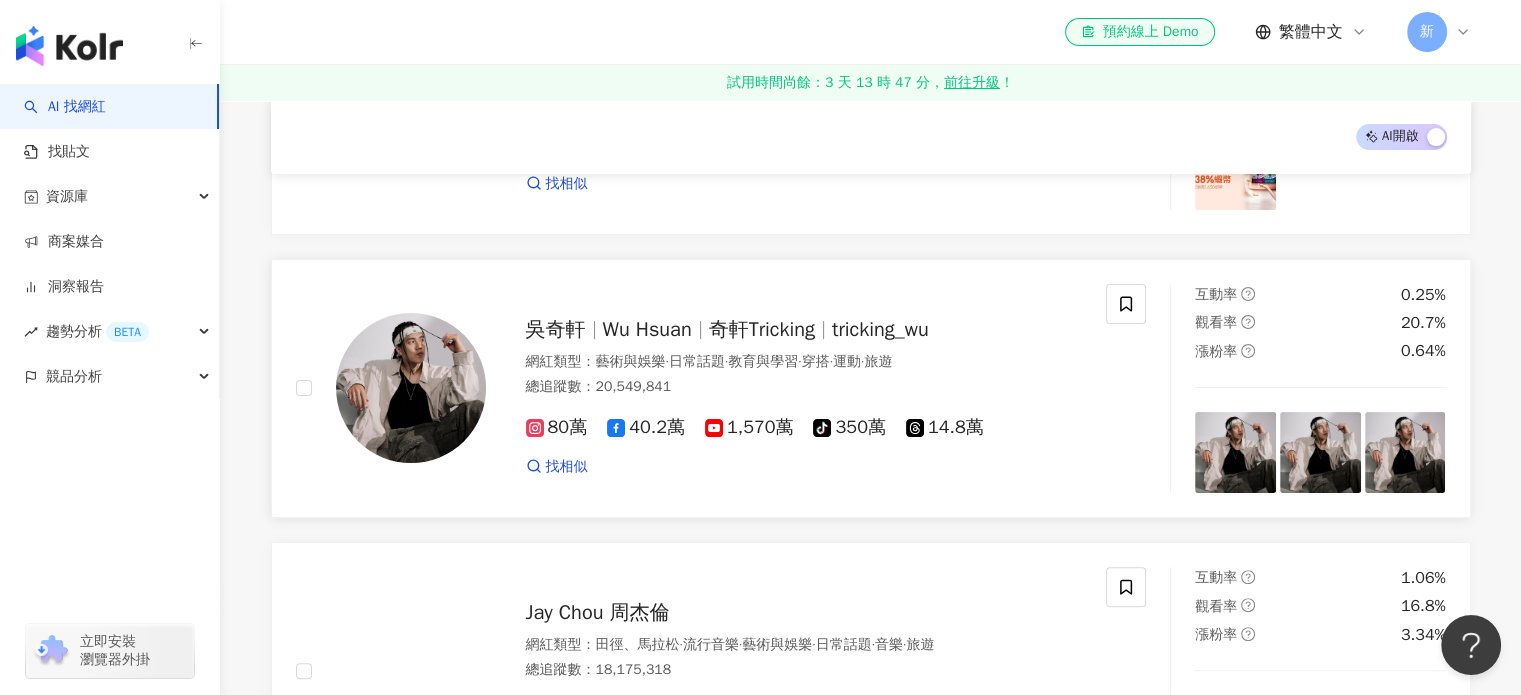 scroll, scrollTop: 0, scrollLeft: 0, axis: both 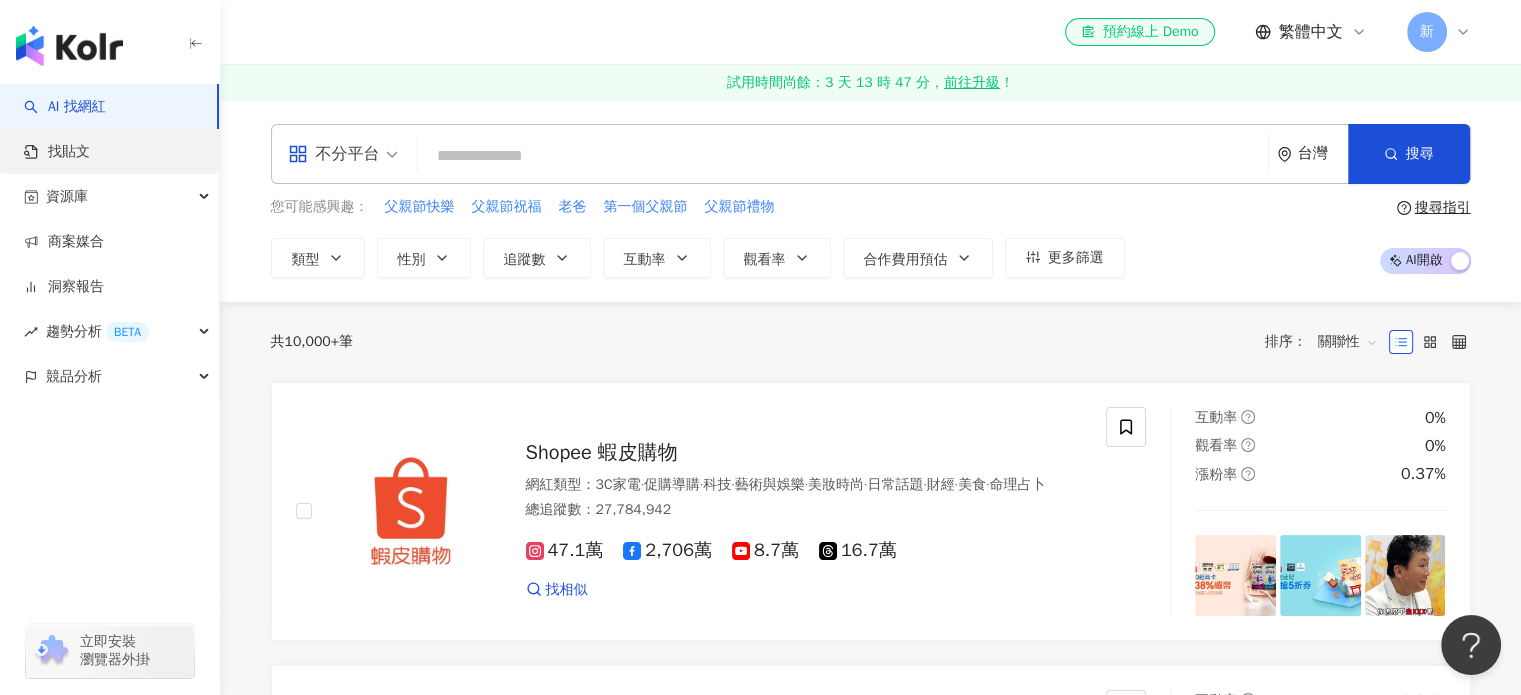 click on "找貼文" at bounding box center (57, 152) 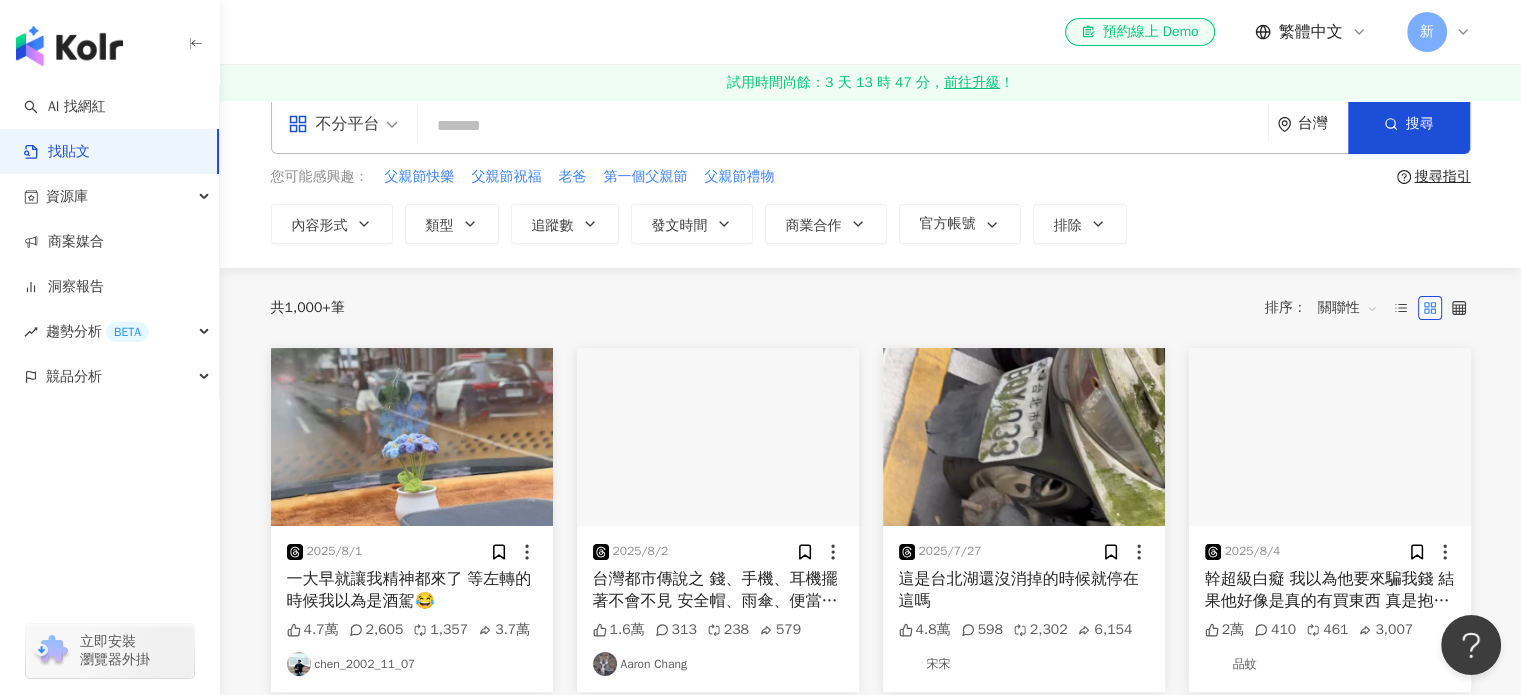 scroll, scrollTop: 0, scrollLeft: 0, axis: both 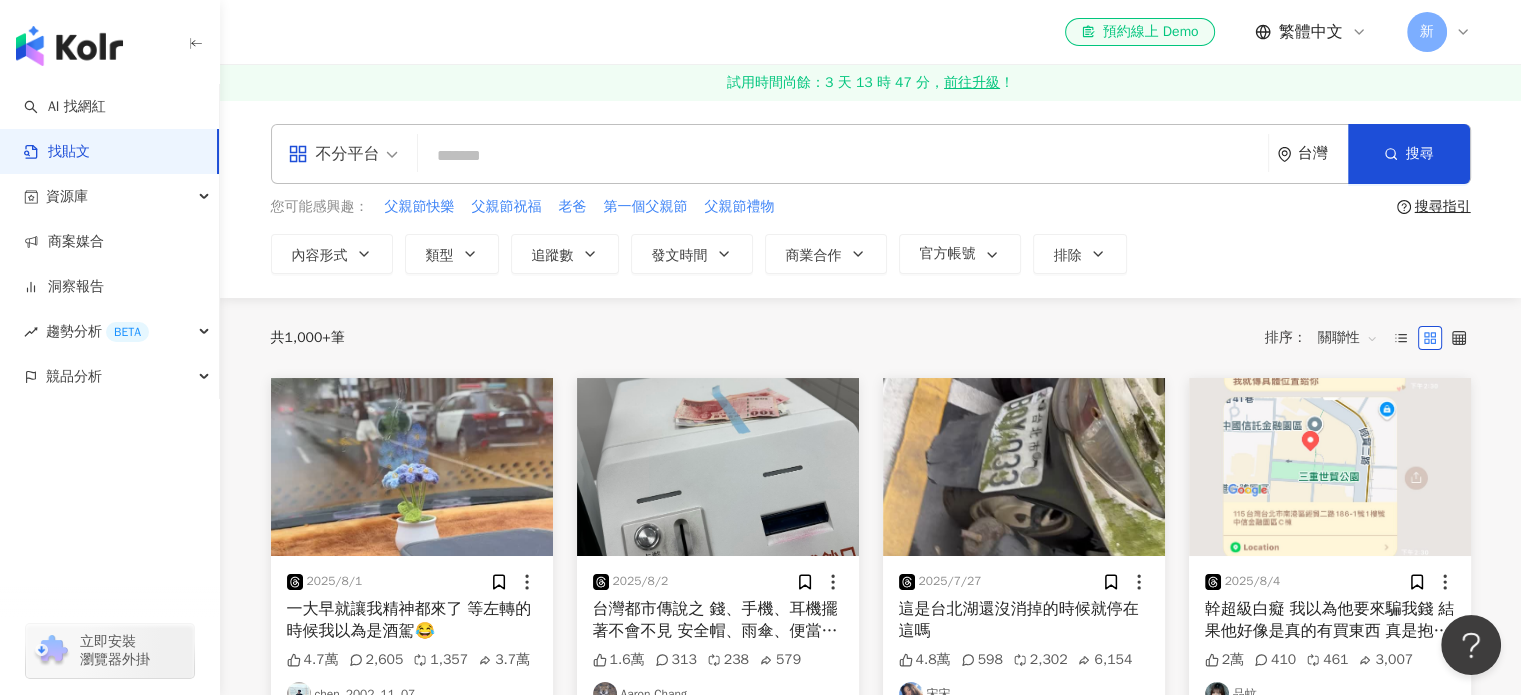 click at bounding box center (843, 155) 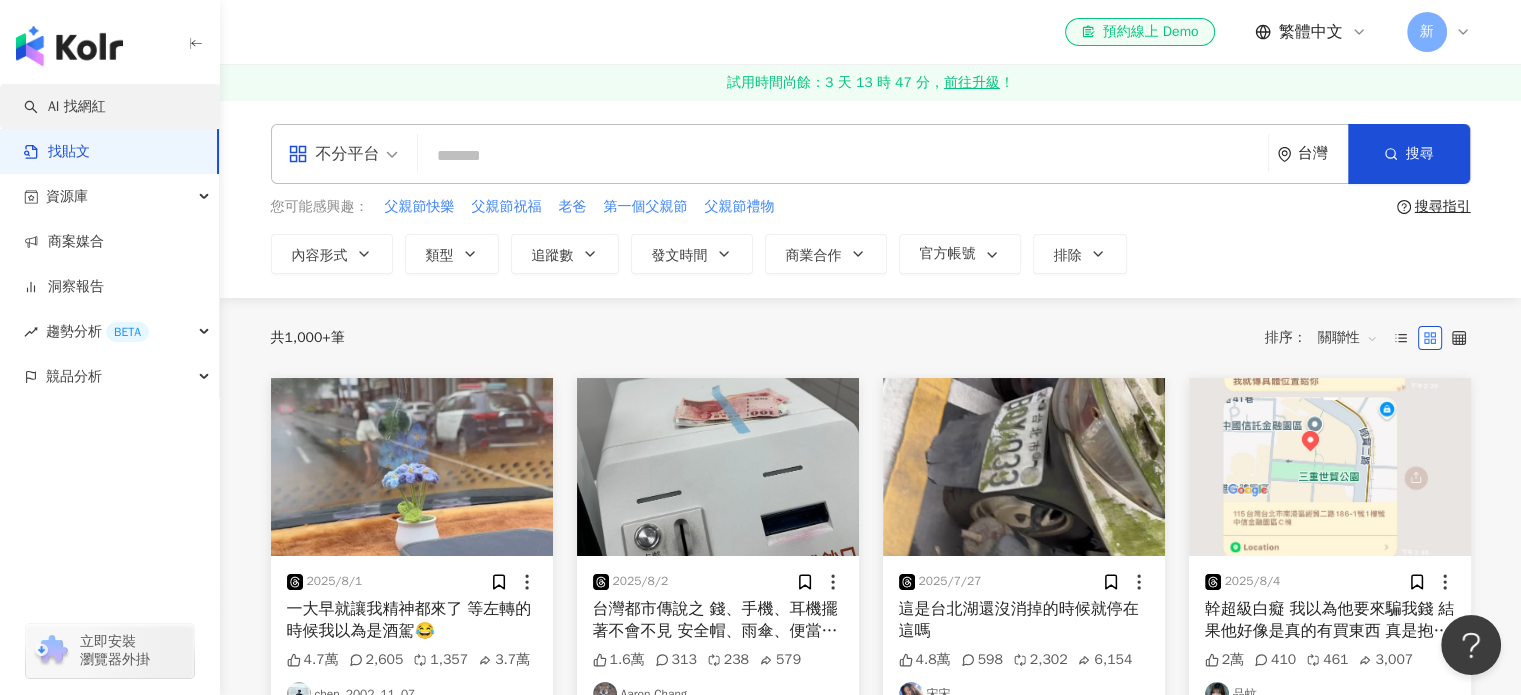 click on "AI 找網紅" at bounding box center [65, 107] 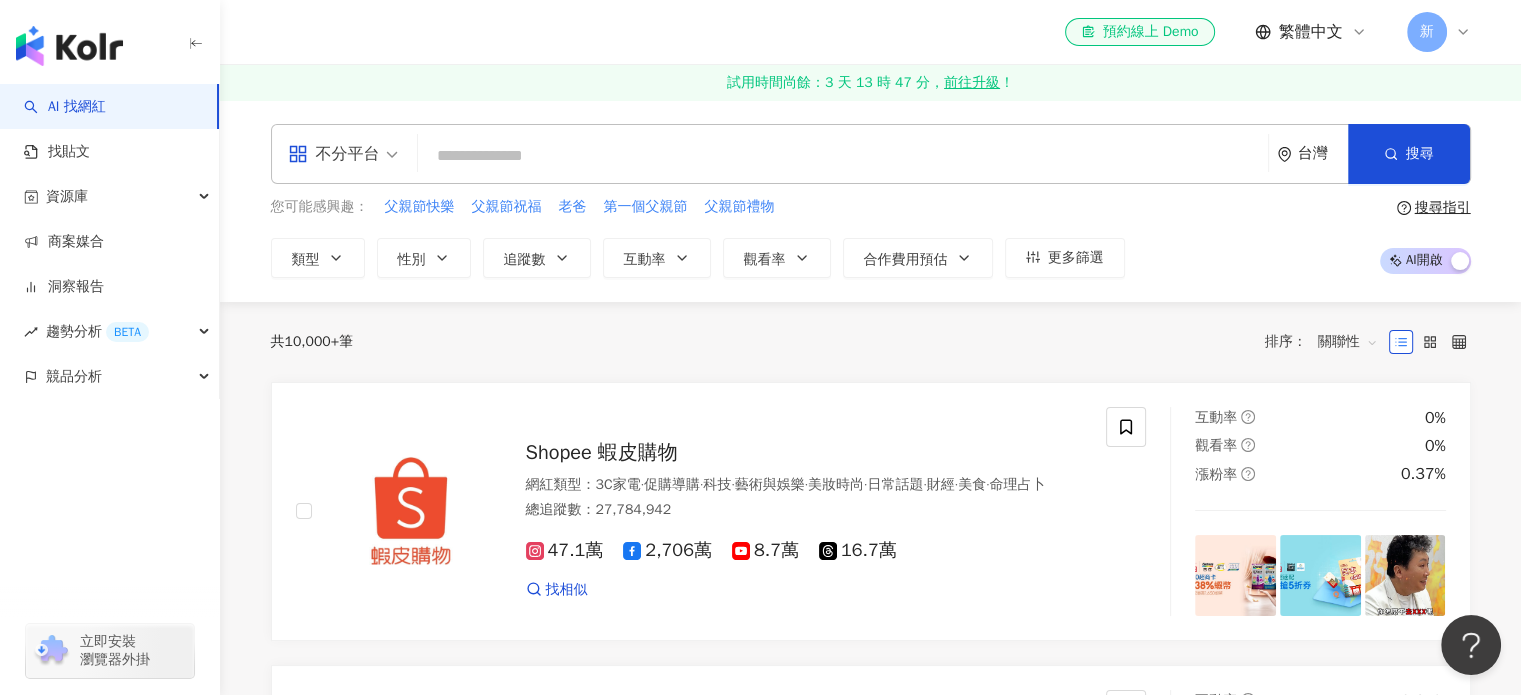 click at bounding box center (843, 156) 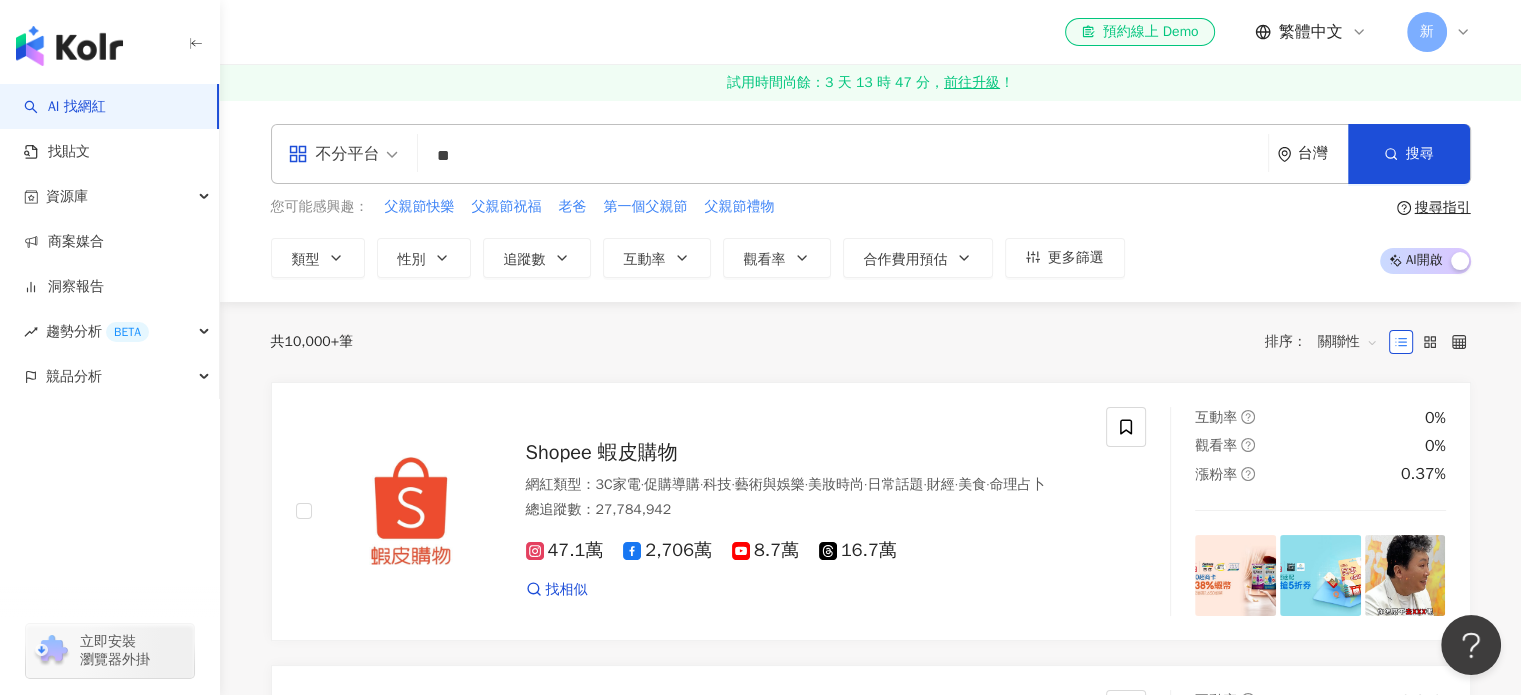 type on "**" 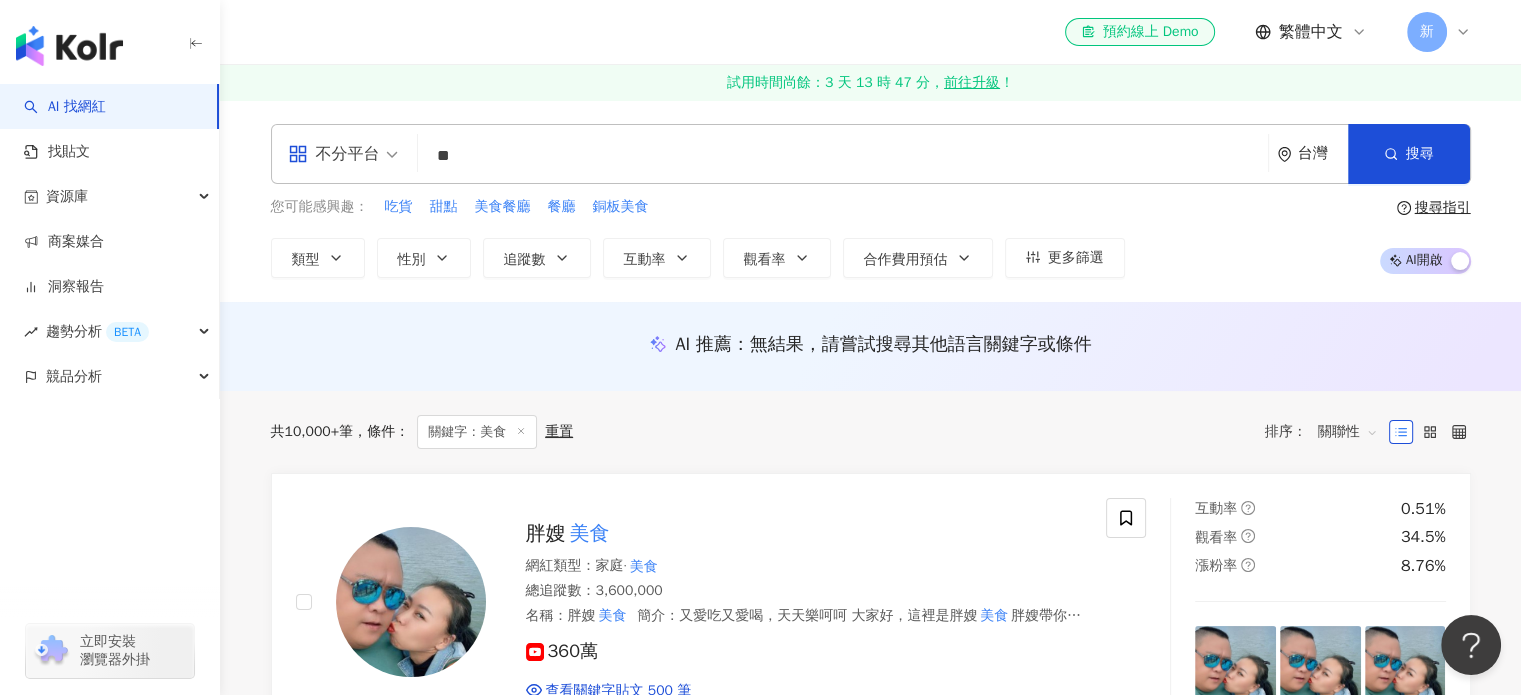 click on "AI 推薦 ： 無結果，請嘗試搜尋其他語言關鍵字或條件" at bounding box center (870, 346) 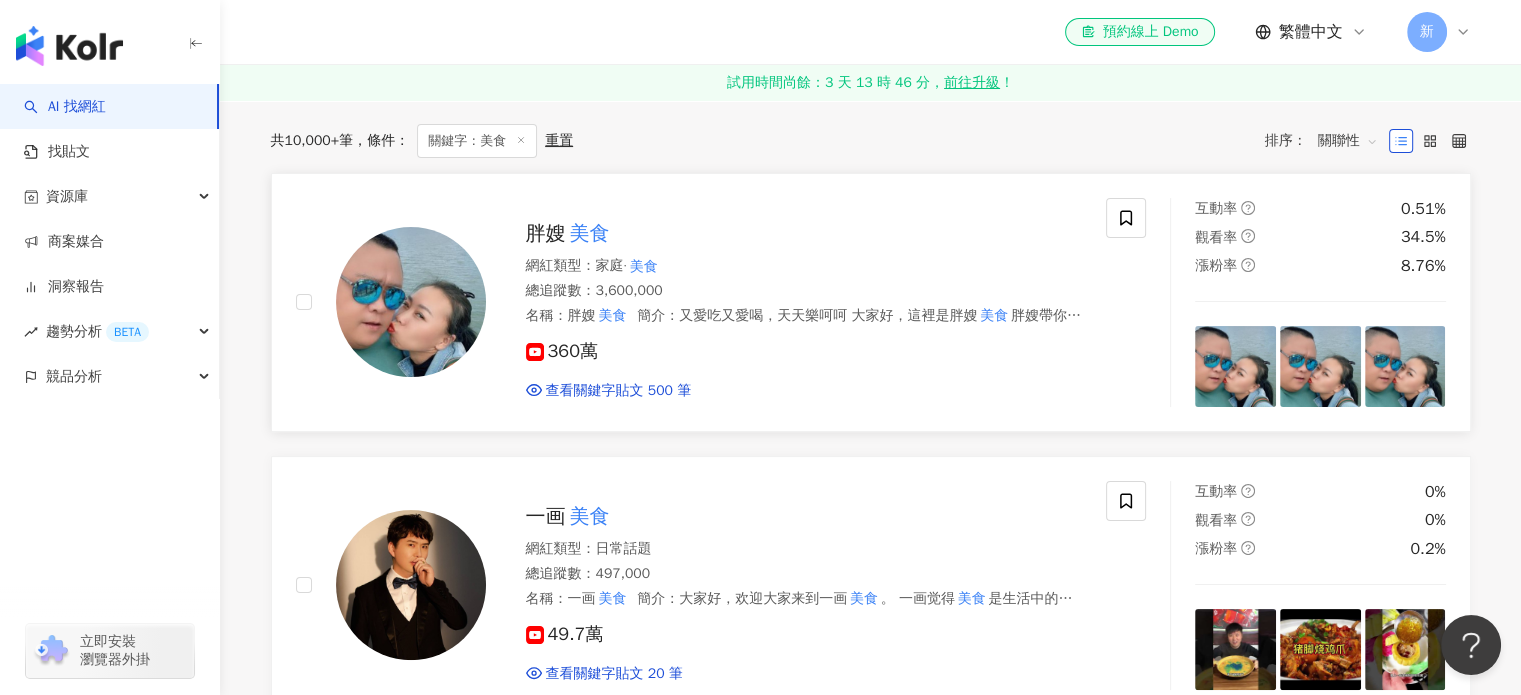 scroll, scrollTop: 0, scrollLeft: 0, axis: both 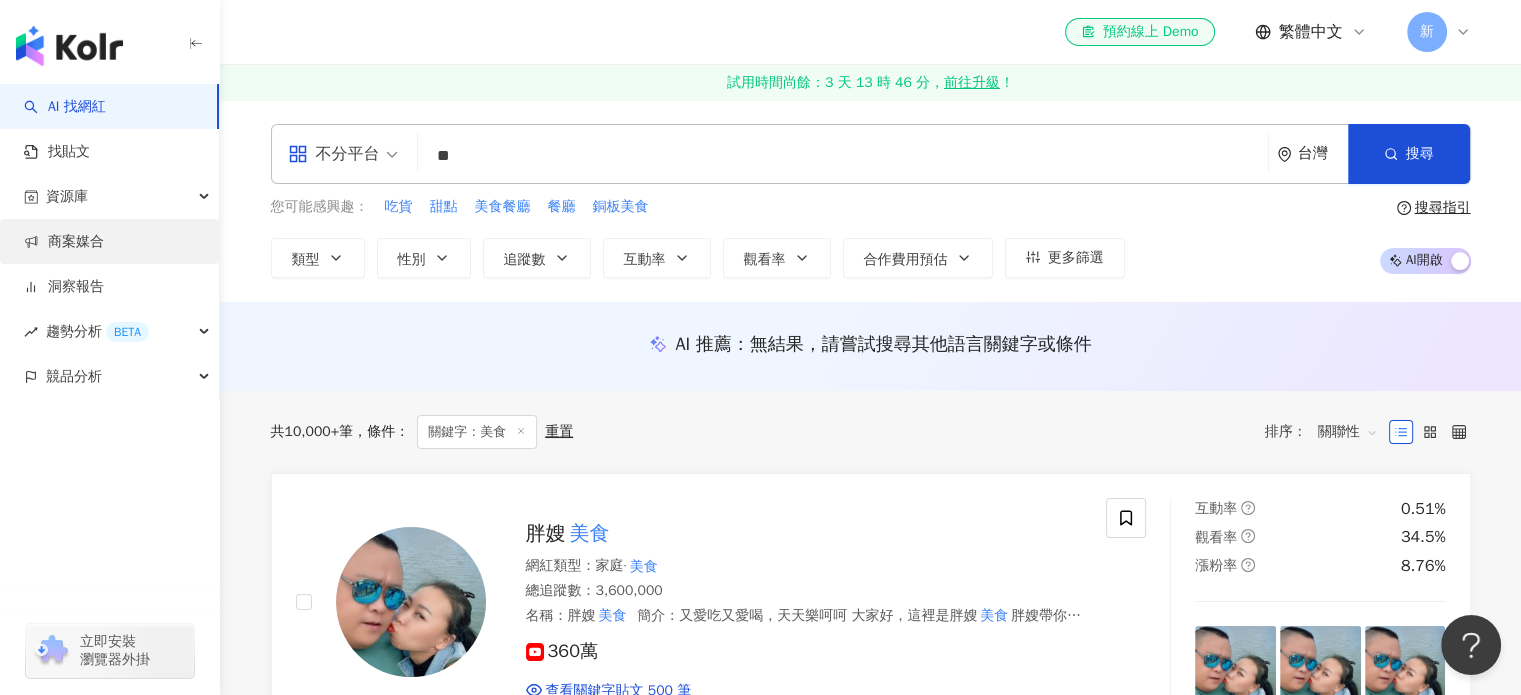 click on "商案媒合" at bounding box center [64, 242] 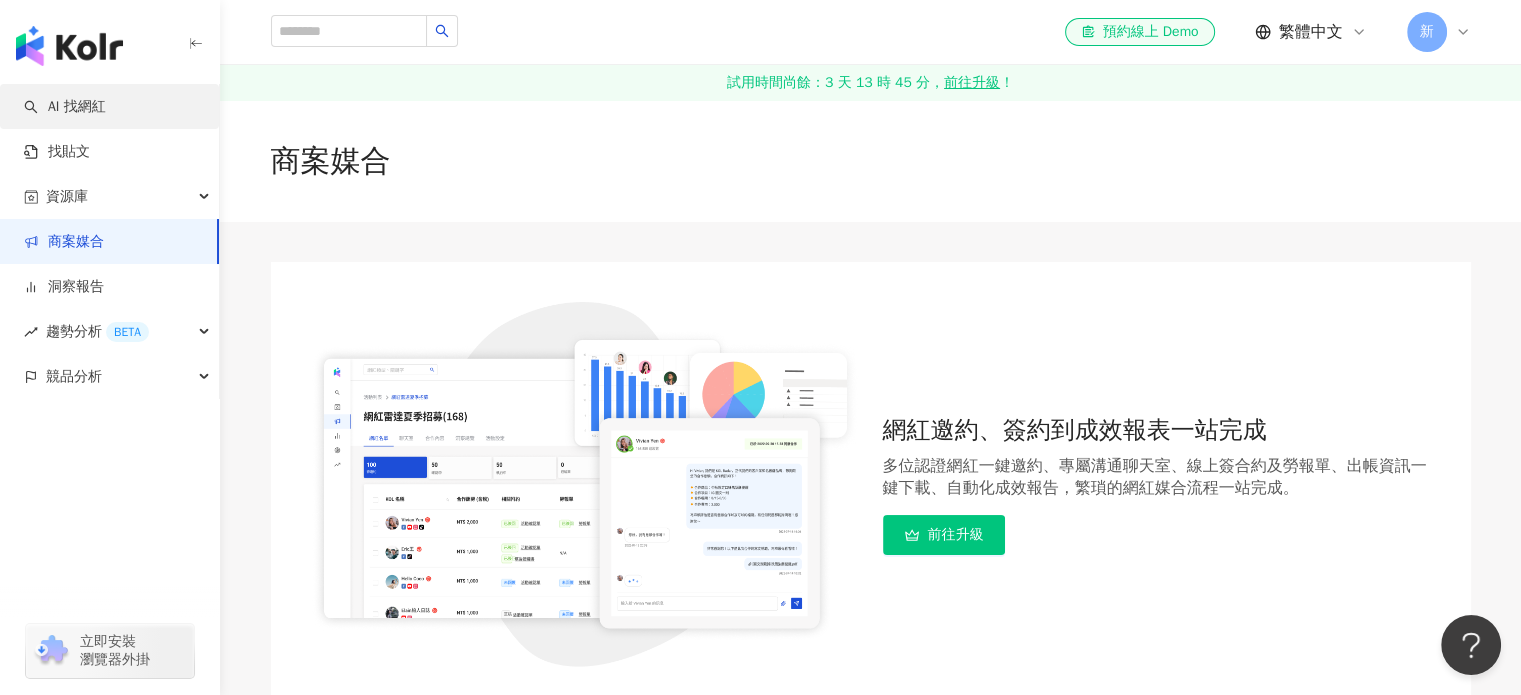 click on "AI 找網紅" at bounding box center (65, 107) 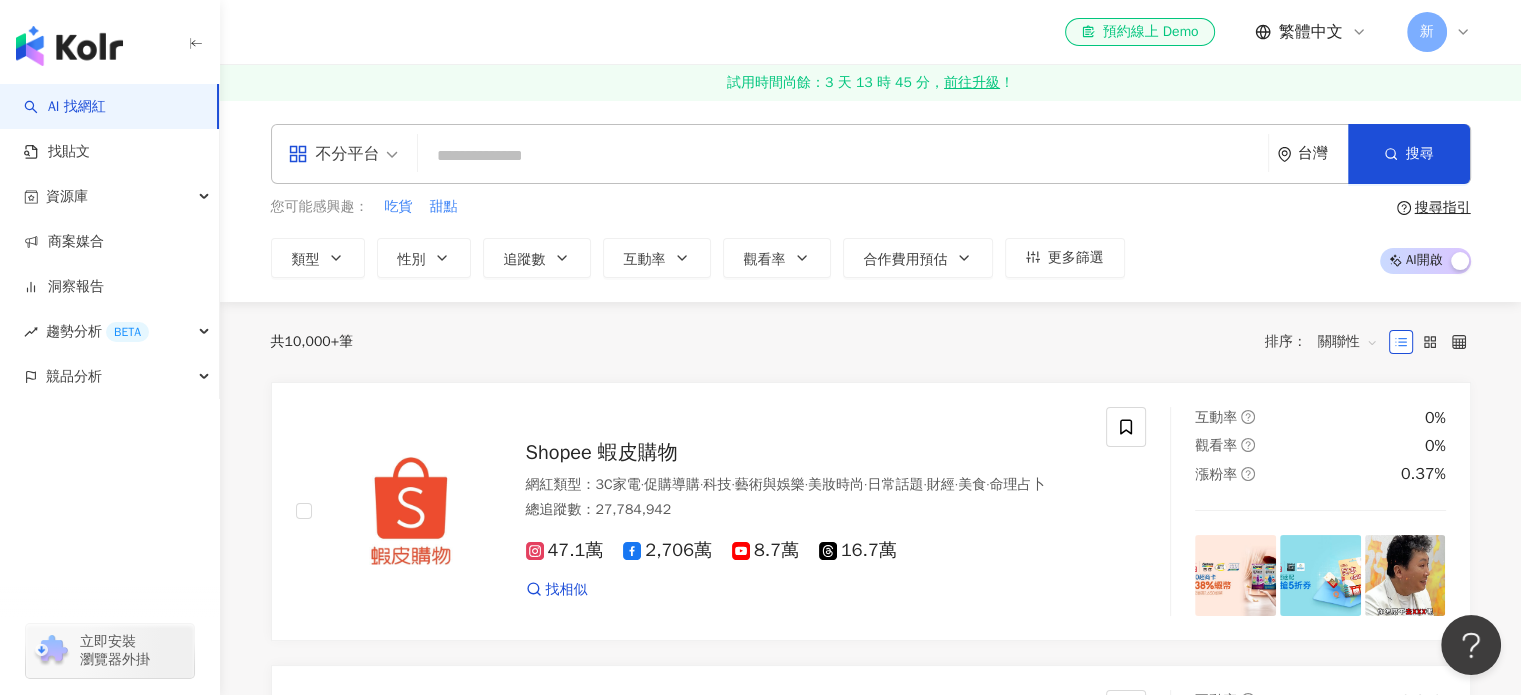 click at bounding box center (843, 156) 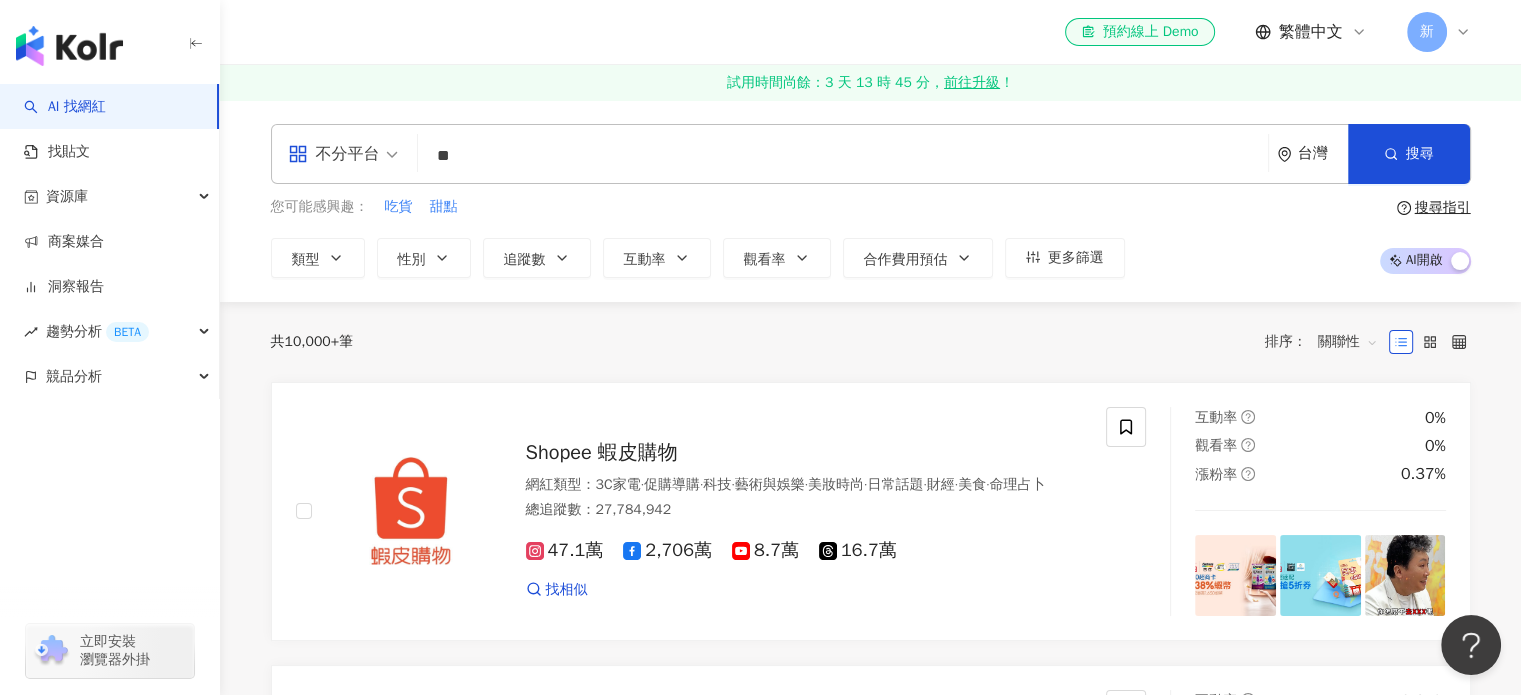 type on "*" 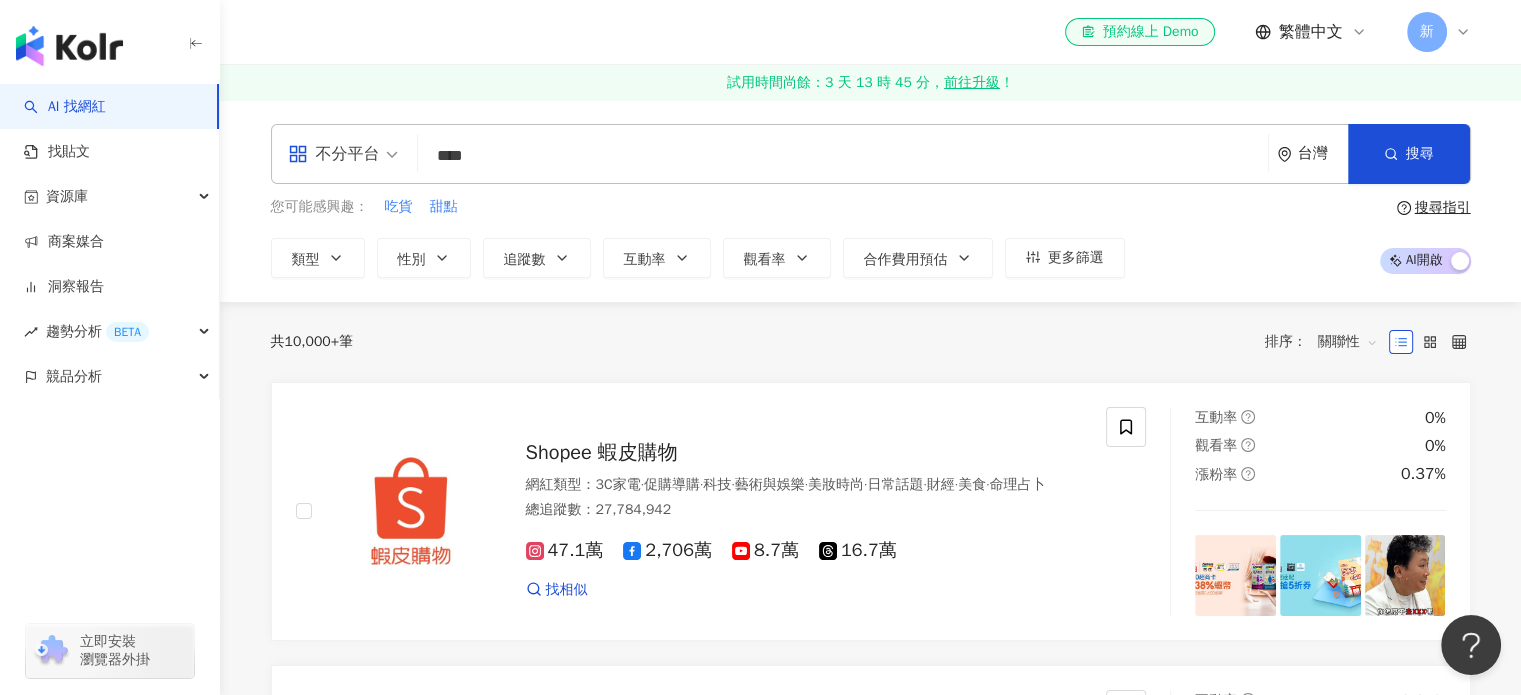 type on "****" 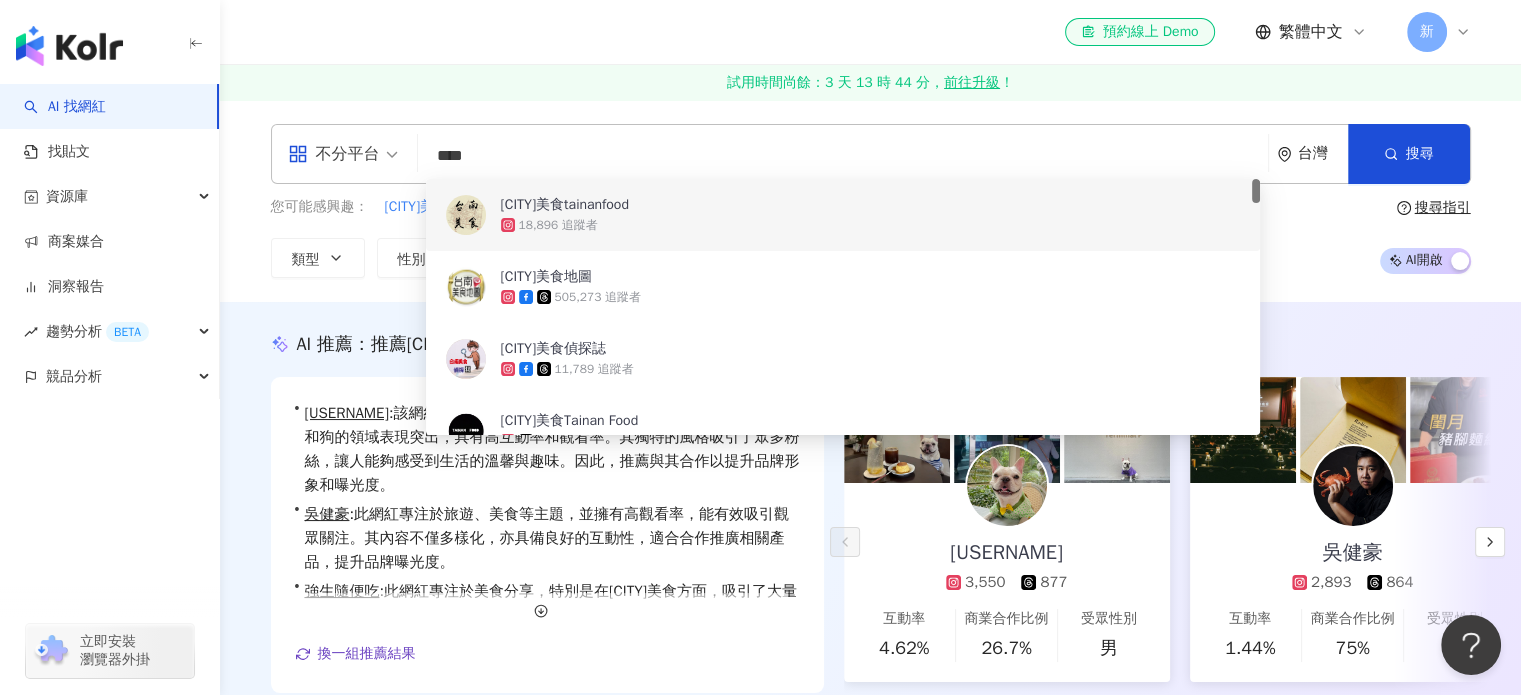 click on "****" at bounding box center [843, 156] 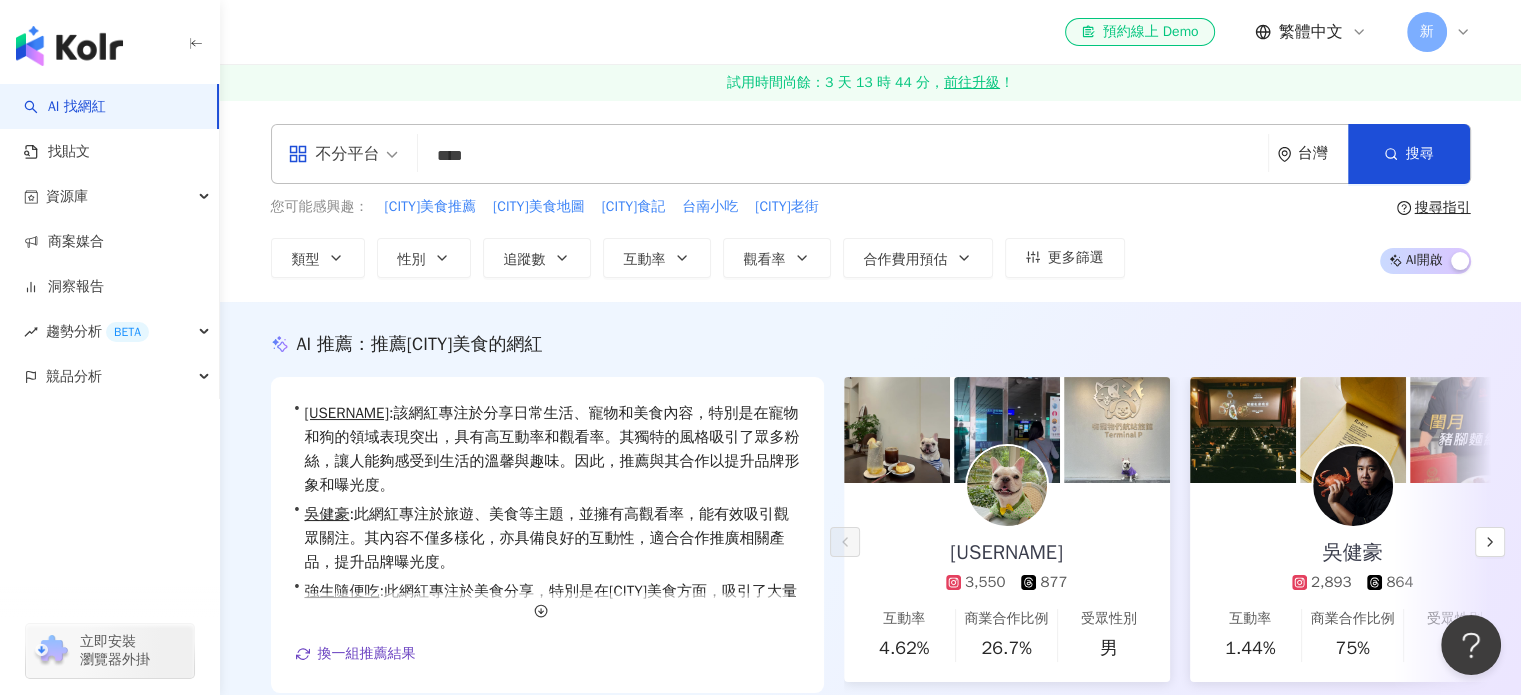 click on "試用時間尚餘：3 天 13 時 44 分， 前往升級 ！" at bounding box center [870, 83] 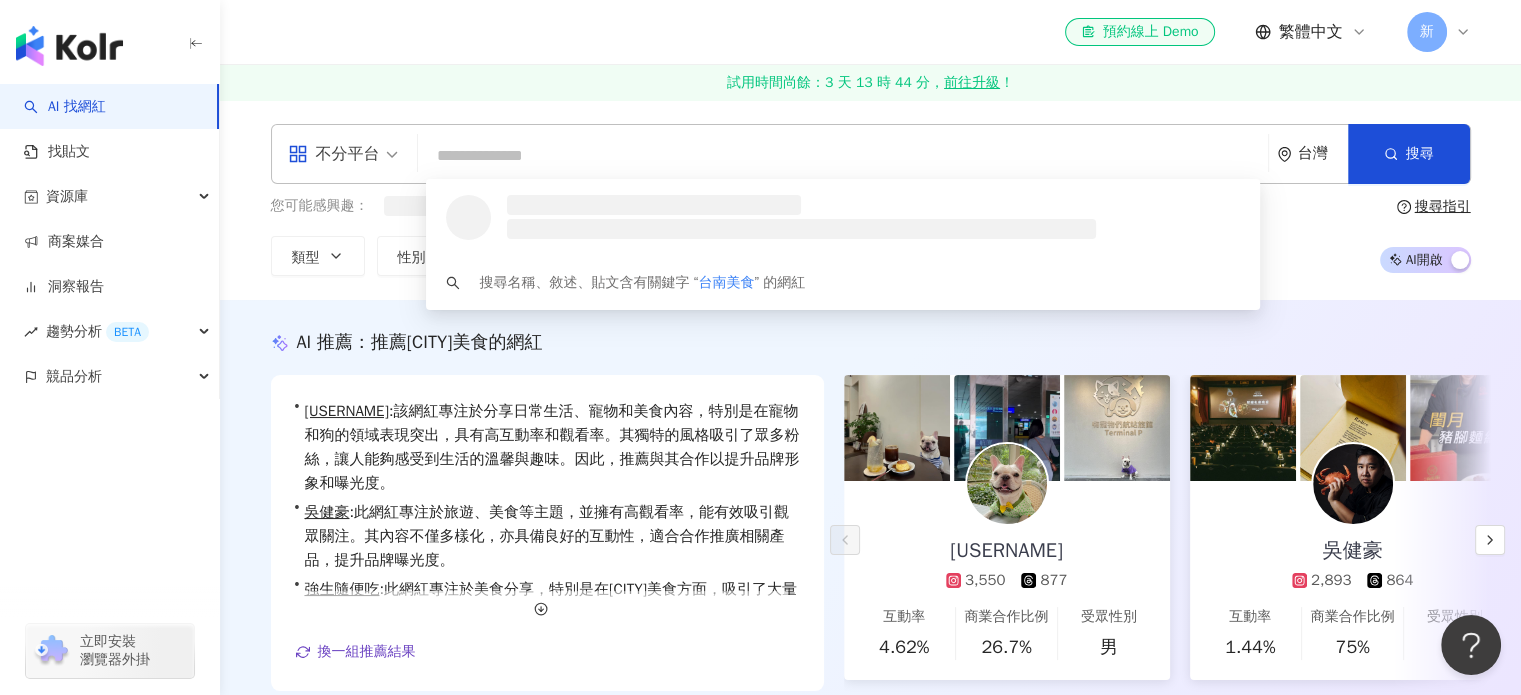 type 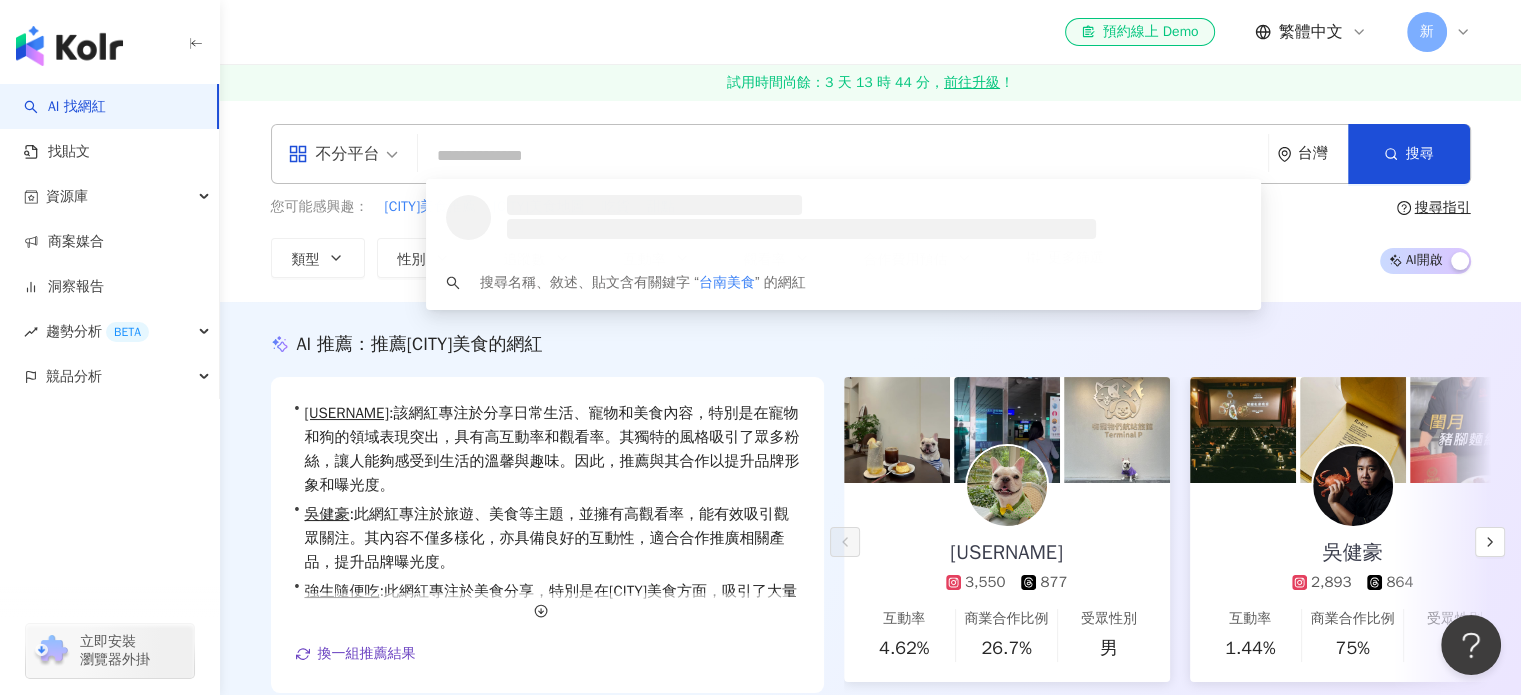 click at bounding box center [843, 156] 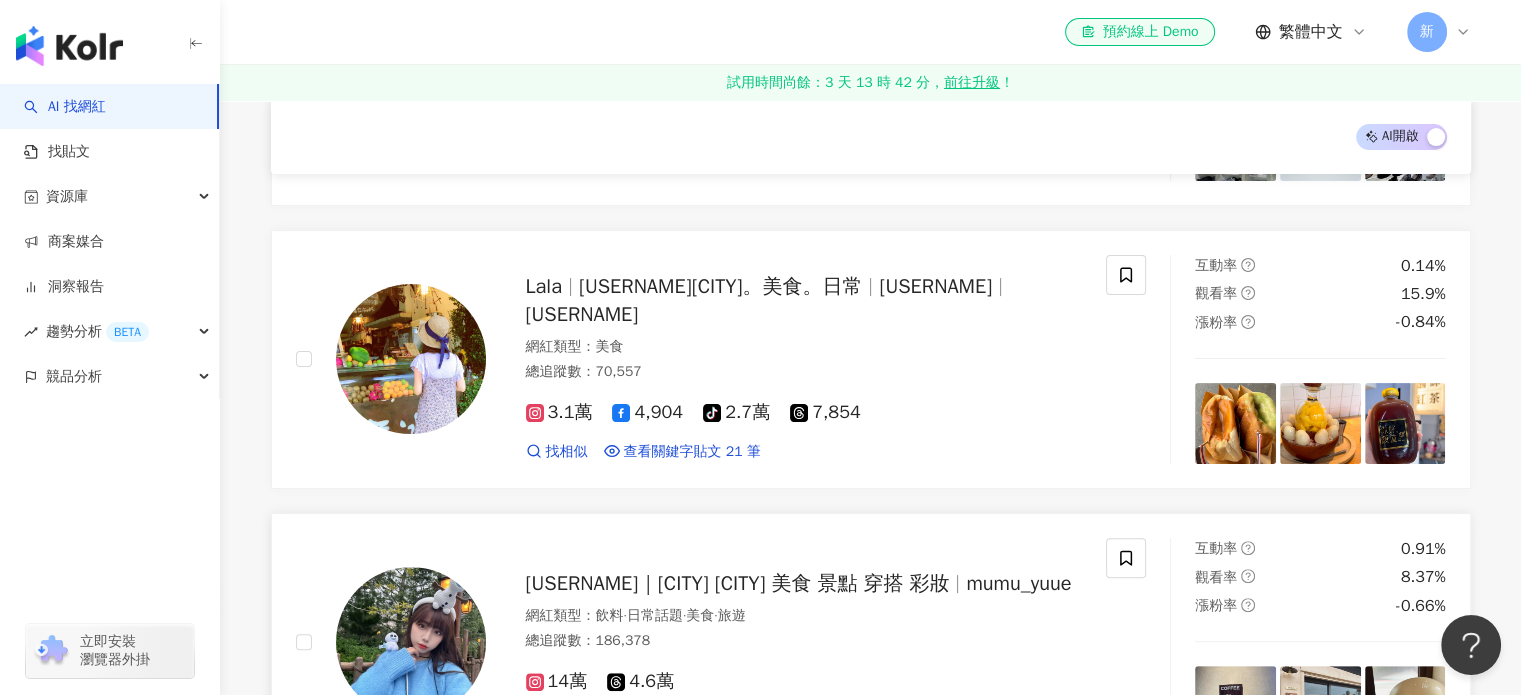 scroll, scrollTop: 400, scrollLeft: 0, axis: vertical 